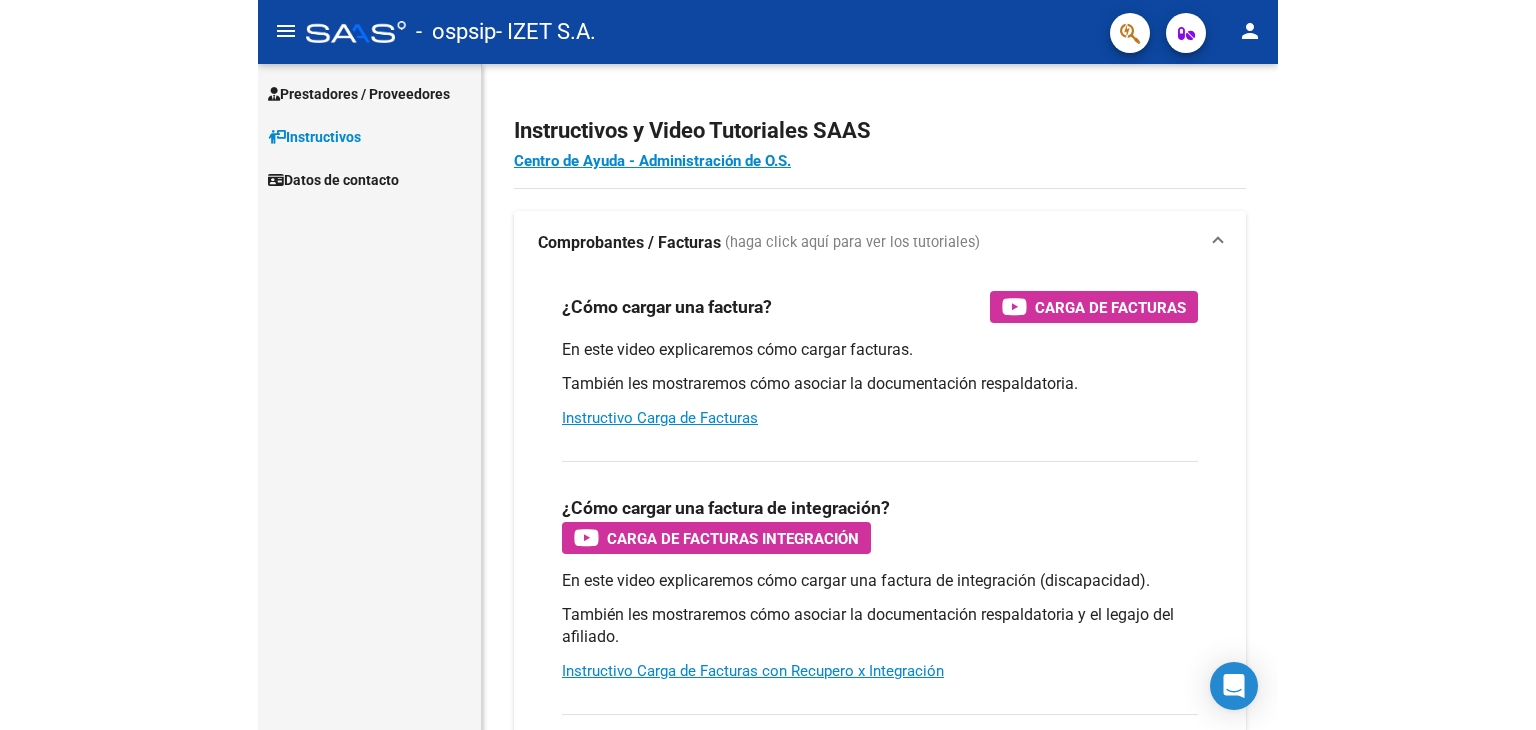 scroll, scrollTop: 0, scrollLeft: 0, axis: both 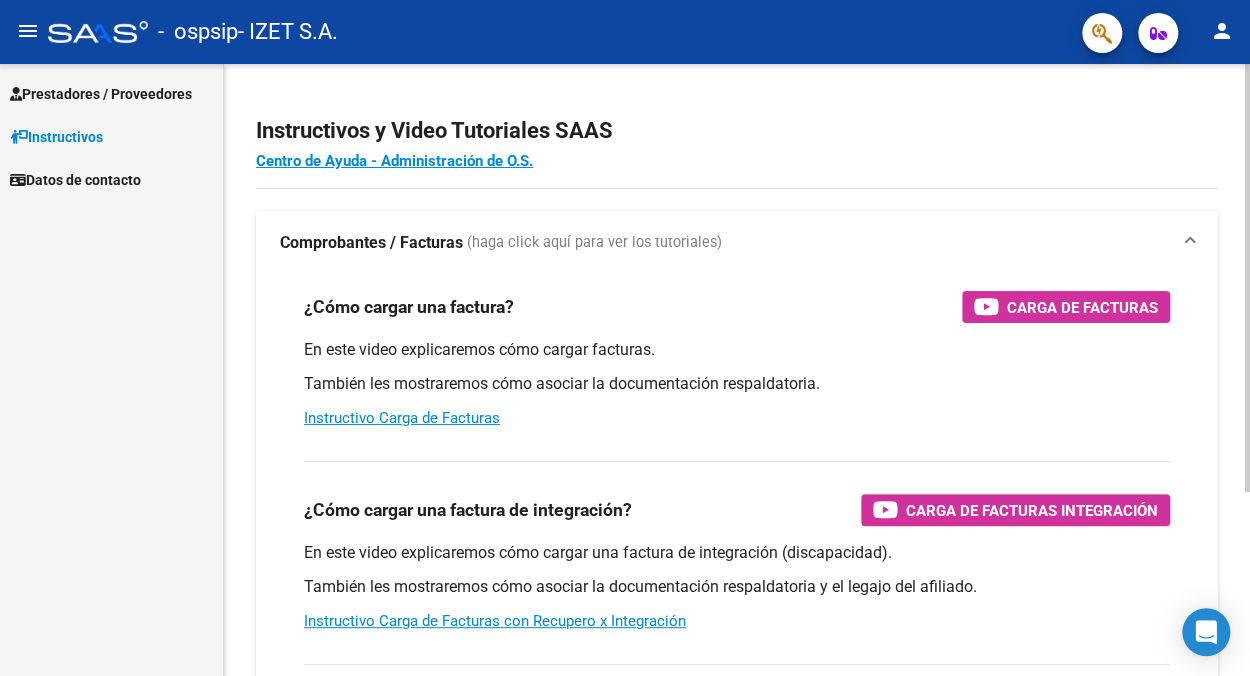 click on "Instructivos y Video Tutoriales SAAS Centro de Ayuda - Administración de O.S. Comprobantes / Facturas     (haga click aquí para ver los tutoriales) ¿Cómo cargar una factura?    Carga de Facturas En este video explicaremos cómo cargar facturas. También les mostraremos cómo asociar la documentación respaldatoria. Instructivo Carga de Facturas ¿Cómo cargar una factura de integración?    Carga de Facturas Integración En este video explicaremos cómo cargar una factura de integración (discapacidad). También les mostraremos cómo asociar la documentación respaldatoria y el legajo del afiliado. Instructivo Carga de Facturas con Recupero x Integración ¿Cómo editar una factura de integración?    Edición de Facturas de integración En este video explicaremos cómo editar una factura que ya habíamos cargado. Les mostraremos cómo asociar la documentación respaldatoria y la trazabilidad." 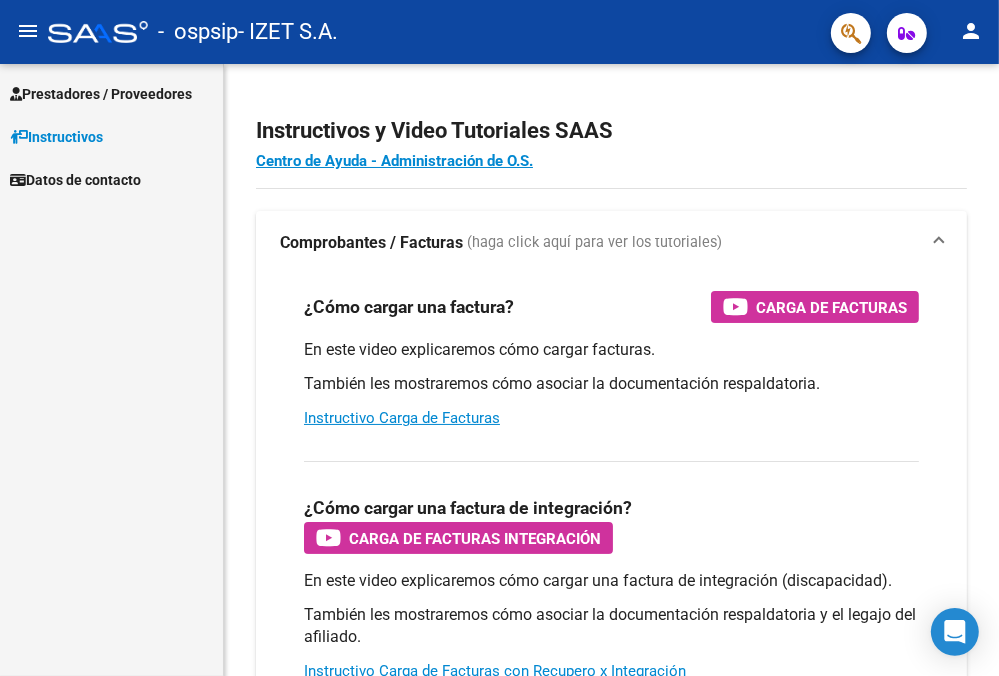 click on "Prestadores / Proveedores" at bounding box center [101, 94] 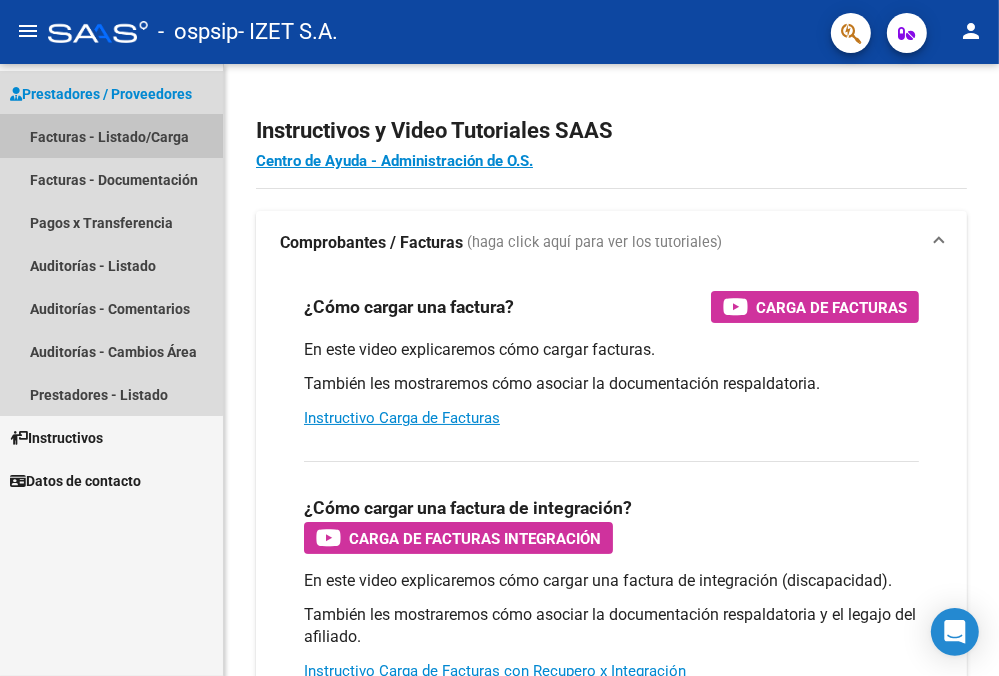 click on "Facturas - Listado/Carga" at bounding box center (111, 136) 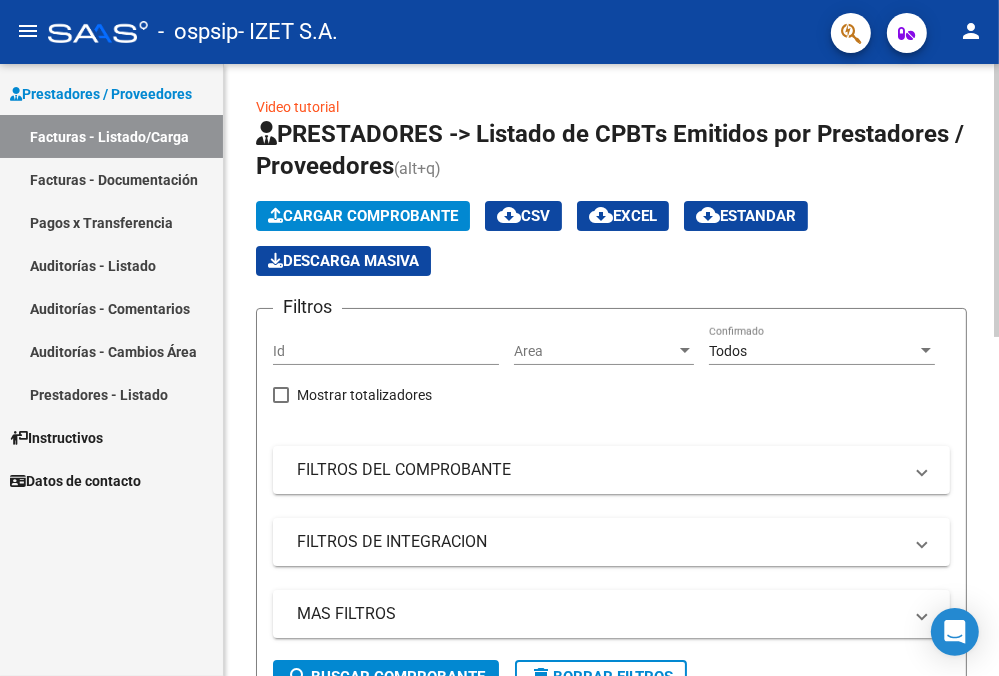 click on "PRESTADORES -> Listado de CPBTs Emitidos por Prestadores / Proveedores (alt+q)   Cargar Comprobante
cloud_download  CSV  cloud_download  EXCEL  cloud_download  Estandar   Descarga Masiva
Filtros Id Area Area Todos Confirmado   Mostrar totalizadores   FILTROS DEL COMPROBANTE  Comprobante Tipo Comprobante Tipo Start date – End date Fec. Comprobante Desde / Hasta Días Emisión Desde(cant. días) Días Emisión Hasta(cant. días) CUIT / Razón Social Pto. Venta Nro. Comprobante Código SSS CAE Válido CAE Válido Todos Cargado Módulo Hosp. Todos Tiene facturacion Apócrifa Hospital Refes  FILTROS DE INTEGRACION  Período De Prestación Campos del Archivo de Rendición Devuelto x SSS (dr_envio) Todos Rendido x SSS (dr_envio) Tipo de Registro Tipo de Registro Período Presentación Período Presentación Campos del Legajo Asociado (preaprobación) Afiliado Legajo (cuil/nombre) Todos Solo facturas preaprobadas  MAS FILTROS  Todos Con Doc. Respaldatoria Todos Con Trazabilidad Todos Asociado a Expediente Sur" 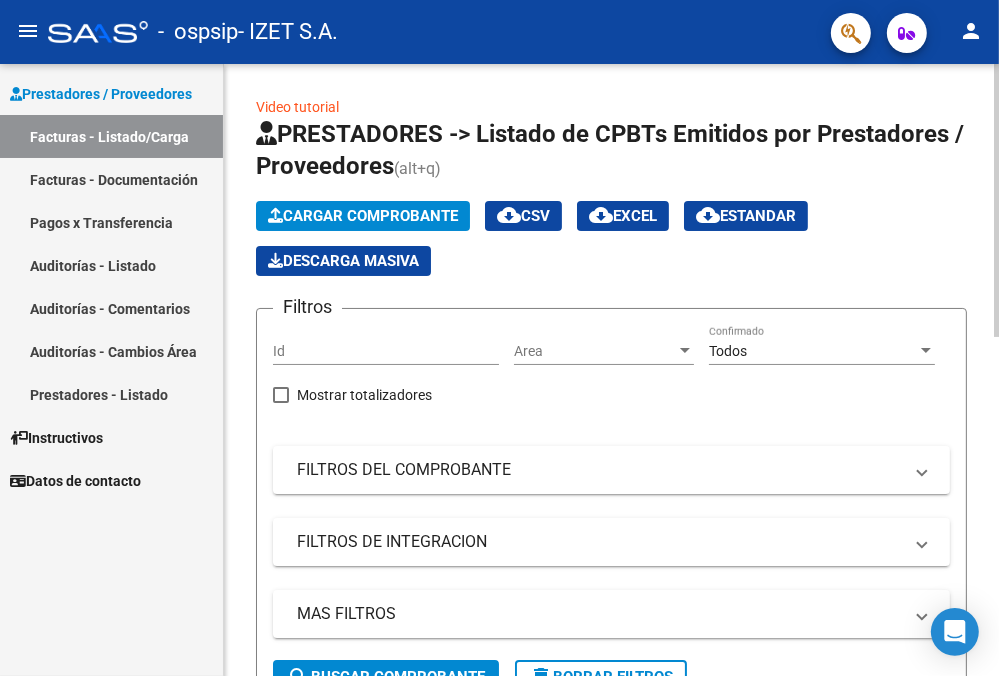 click on "PRESTADORES -> Listado de CPBTs Emitidos por Prestadores / Proveedores (alt+q)   Cargar Comprobante
cloud_download  CSV  cloud_download  EXCEL  cloud_download  Estandar   Descarga Masiva
Filtros Id Area Area Todos Confirmado   Mostrar totalizadores   FILTROS DEL COMPROBANTE  Comprobante Tipo Comprobante Tipo Start date – End date Fec. Comprobante Desde / Hasta Días Emisión Desde(cant. días) Días Emisión Hasta(cant. días) CUIT / Razón Social Pto. Venta Nro. Comprobante Código SSS CAE Válido CAE Válido Todos Cargado Módulo Hosp. Todos Tiene facturacion Apócrifa Hospital Refes  FILTROS DE INTEGRACION  Período De Prestación Campos del Archivo de Rendición Devuelto x SSS (dr_envio) Todos Rendido x SSS (dr_envio) Tipo de Registro Tipo de Registro Período Presentación Período Presentación Campos del Legajo Asociado (preaprobación) Afiliado Legajo (cuil/nombre) Todos Solo facturas preaprobadas  MAS FILTROS  Todos Con Doc. Respaldatoria Todos Con Trazabilidad Todos Asociado a Expediente Sur" 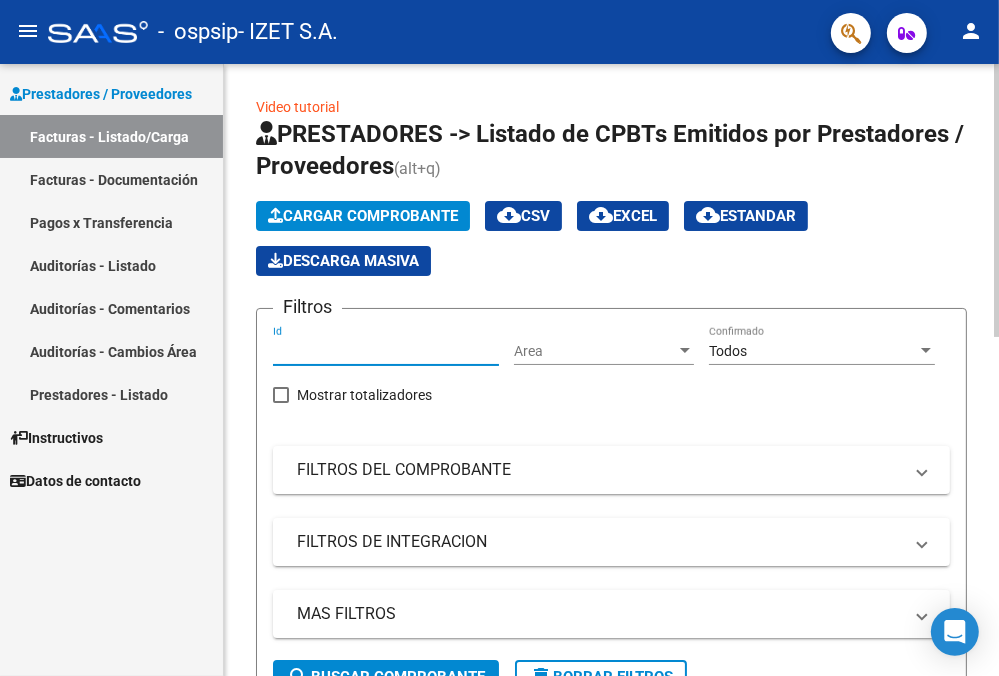 click on "Id" at bounding box center [386, 351] 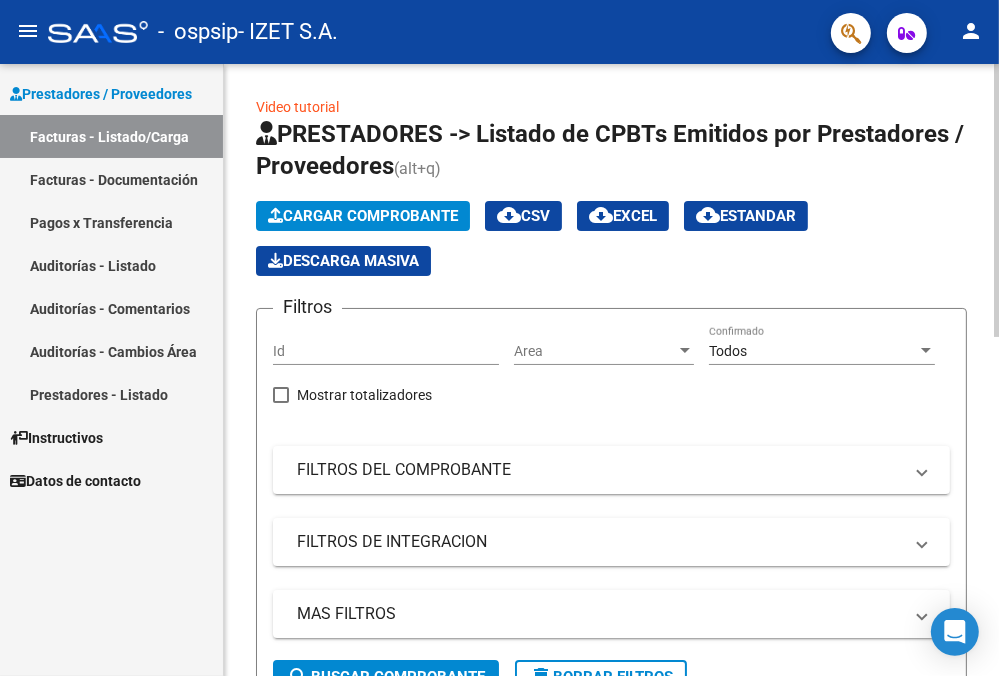 click on "PRESTADORES -> Listado de CPBTs Emitidos por Prestadores / Proveedores (alt+q)   Cargar Comprobante
cloud_download  CSV  cloud_download  EXCEL  cloud_download  Estandar   Descarga Masiva
Filtros Id Area Area Todos Confirmado   Mostrar totalizadores   FILTROS DEL COMPROBANTE  Comprobante Tipo Comprobante Tipo Start date – End date Fec. Comprobante Desde / Hasta Días Emisión Desde(cant. días) Días Emisión Hasta(cant. días) CUIT / Razón Social Pto. Venta Nro. Comprobante Código SSS CAE Válido CAE Válido Todos Cargado Módulo Hosp. Todos Tiene facturacion Apócrifa Hospital Refes  FILTROS DE INTEGRACION  Período De Prestación Campos del Archivo de Rendición Devuelto x SSS (dr_envio) Todos Rendido x SSS (dr_envio) Tipo de Registro Tipo de Registro Período Presentación Período Presentación Campos del Legajo Asociado (preaprobación) Afiliado Legajo (cuil/nombre) Todos Solo facturas preaprobadas  MAS FILTROS  Todos Con Doc. Respaldatoria Todos Con Trazabilidad Todos Asociado a Expediente Sur" 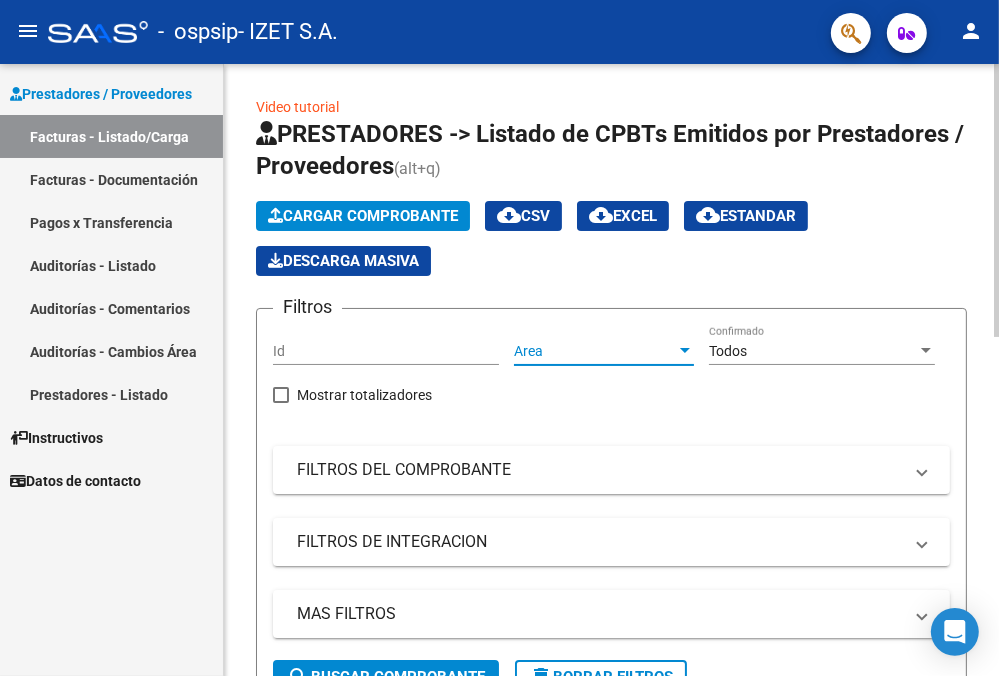 click at bounding box center [685, 351] 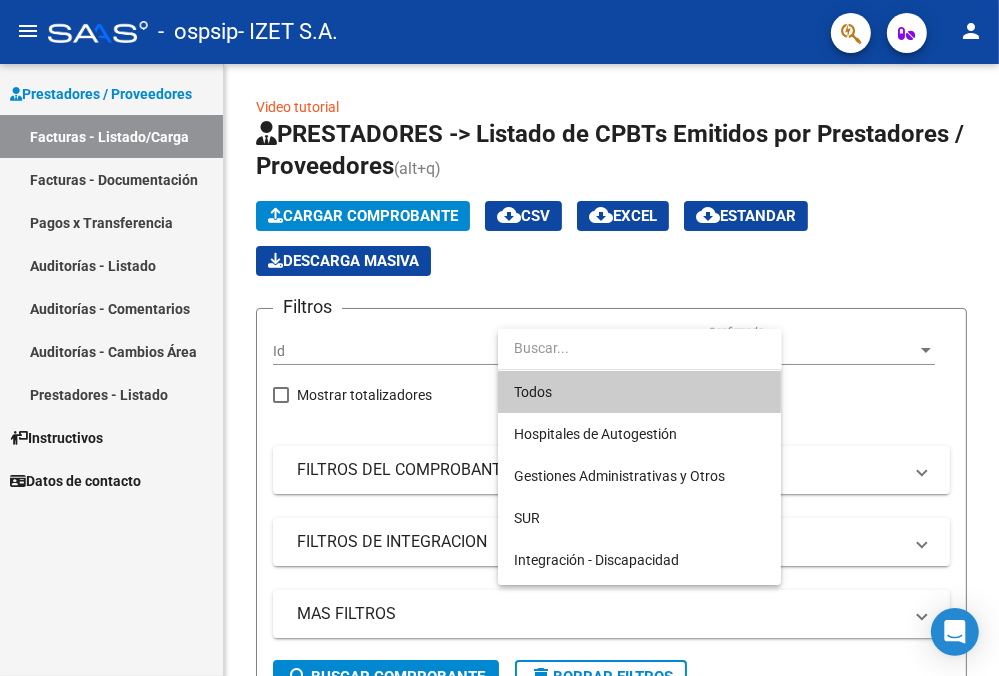 click at bounding box center [640, 348] 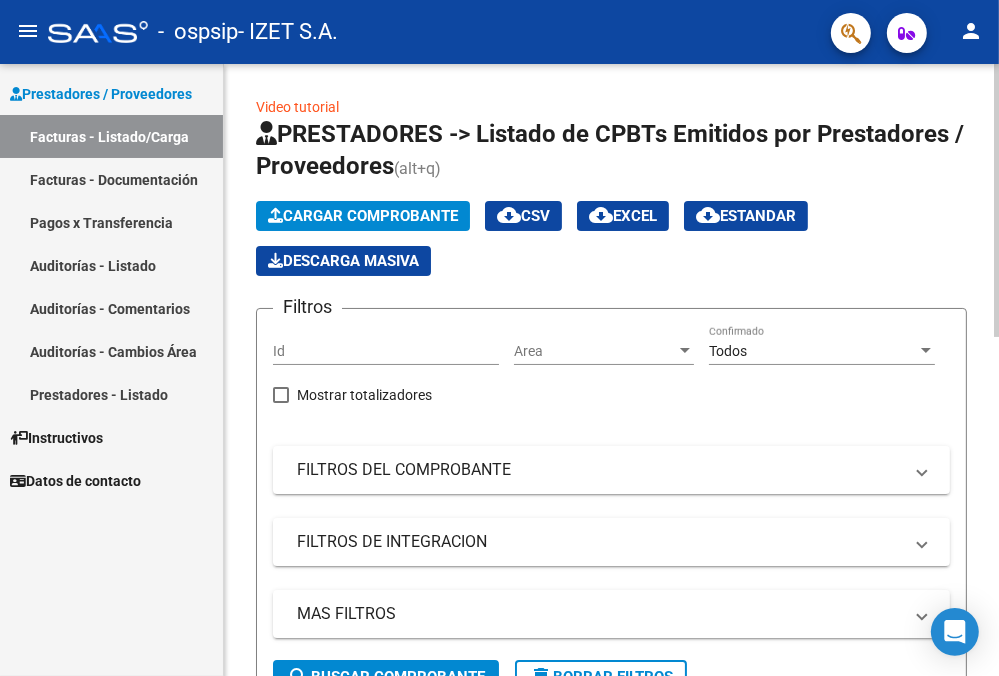 click on "Id" at bounding box center [386, 351] 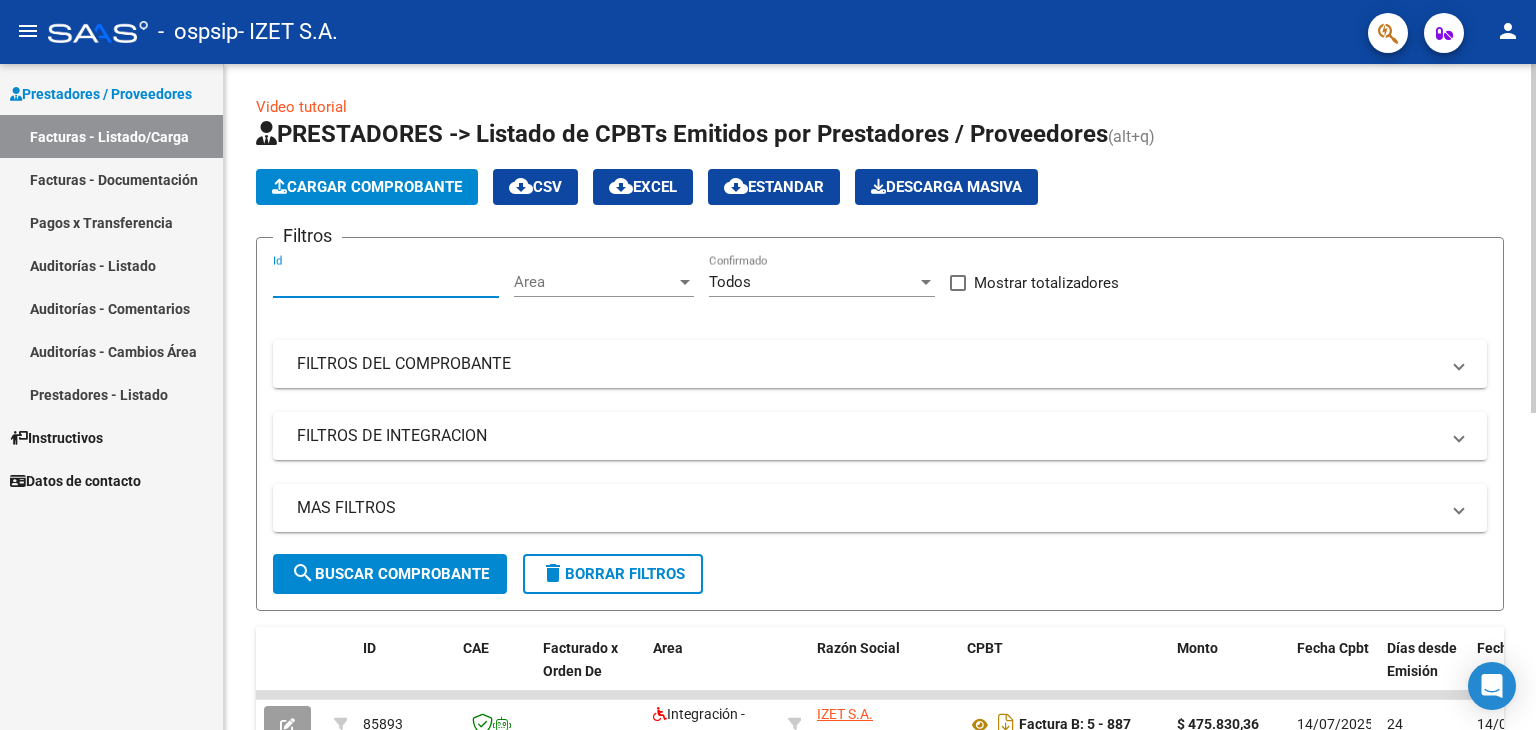 click on "Cargar Comprobante" 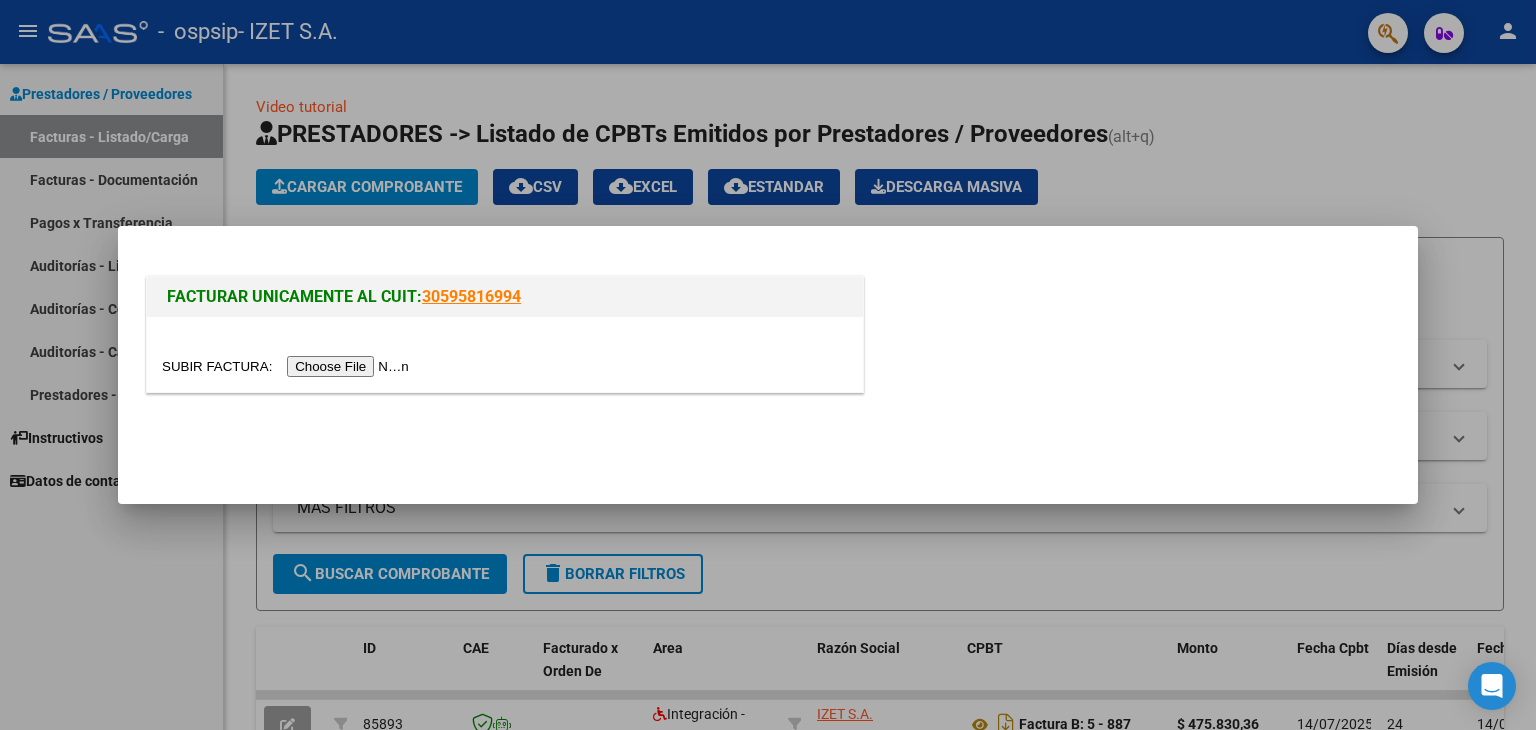 click at bounding box center (288, 366) 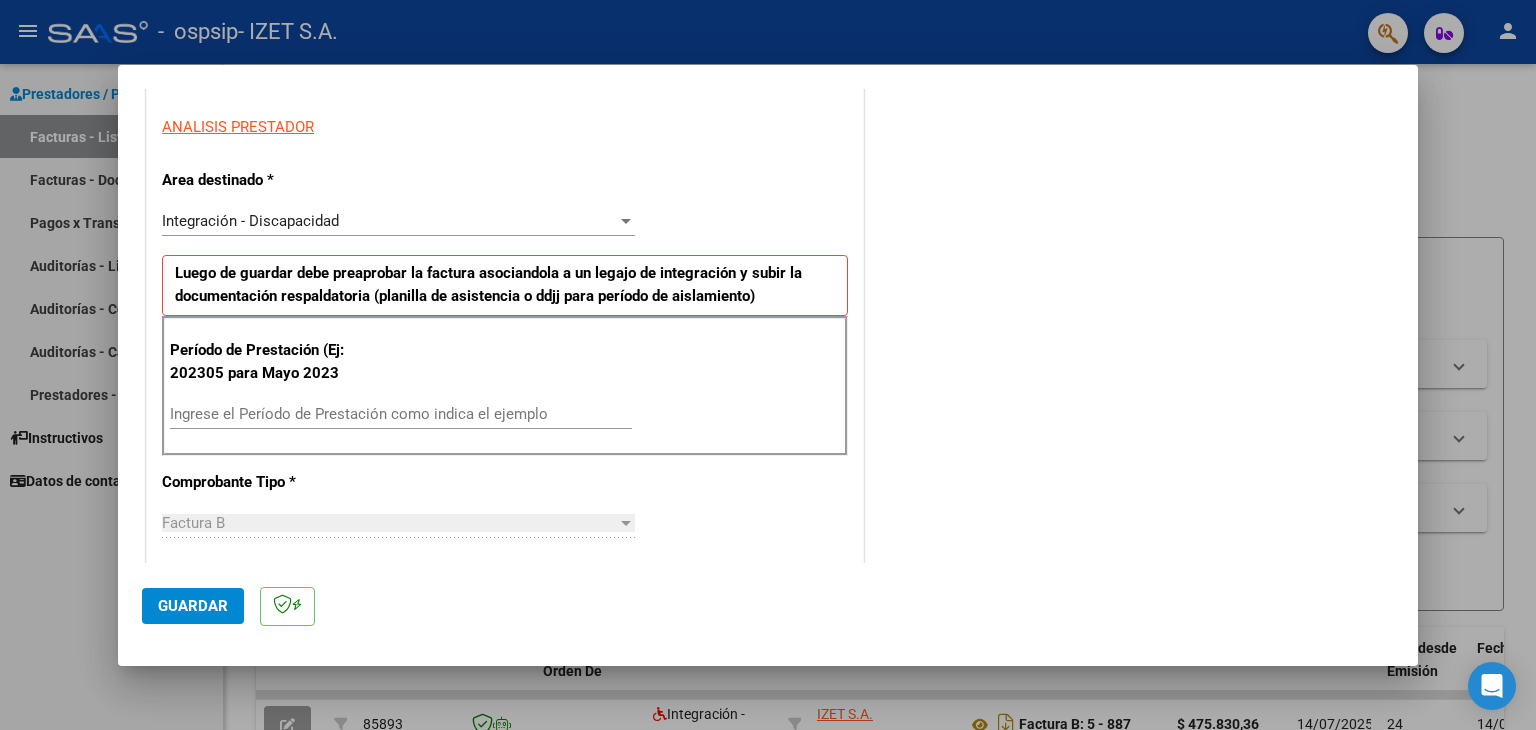 scroll, scrollTop: 400, scrollLeft: 0, axis: vertical 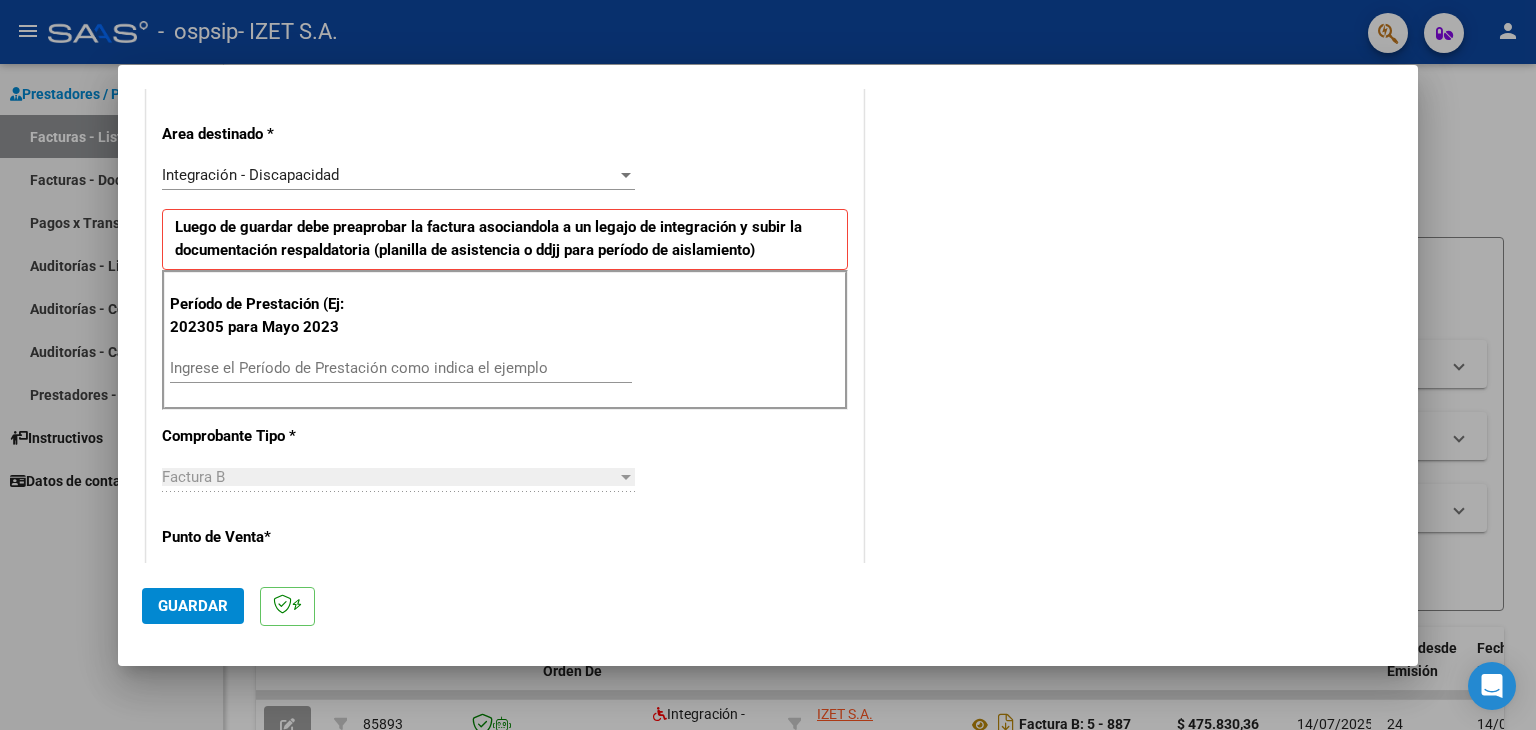 click on "Ingrese el Período de Prestación como indica el ejemplo" at bounding box center [401, 368] 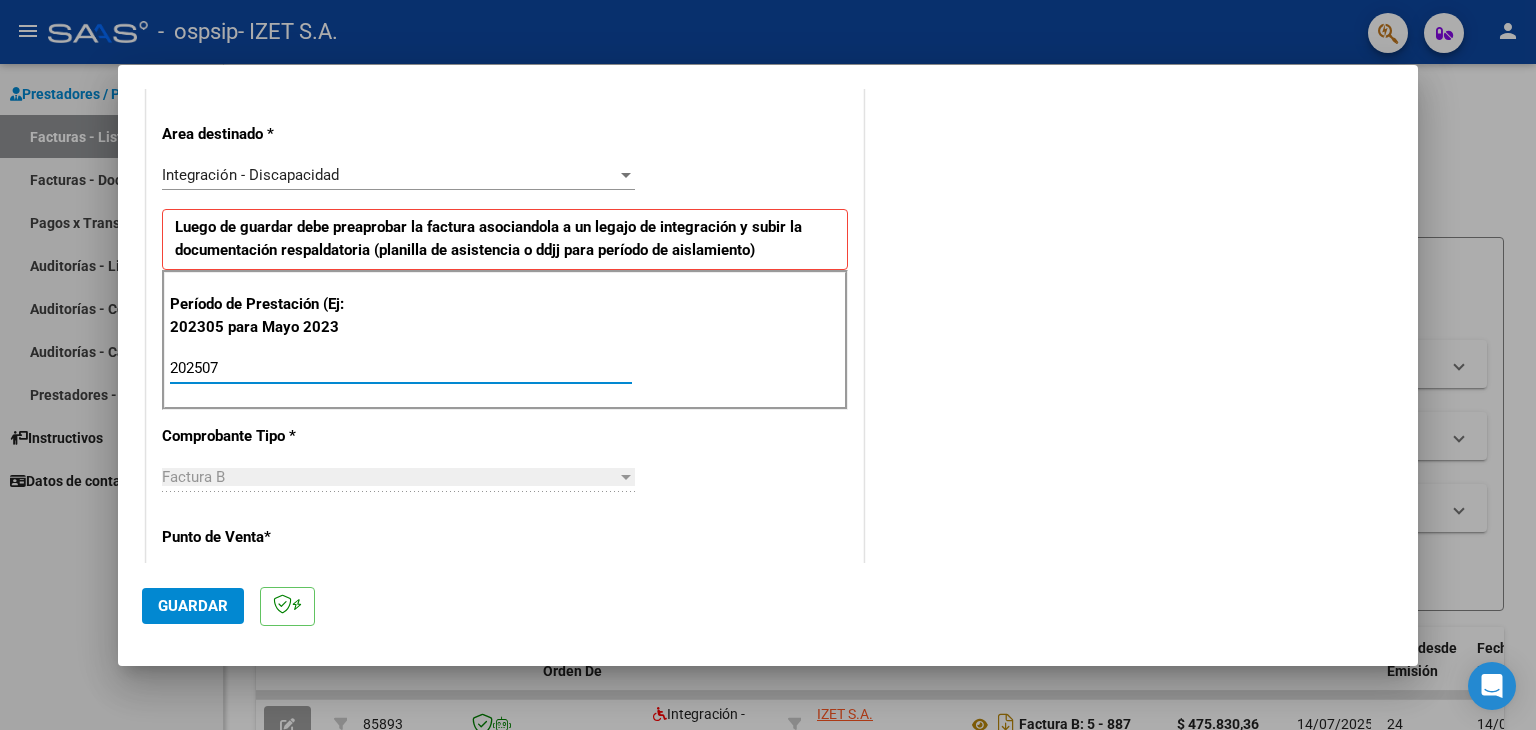 type on "202507" 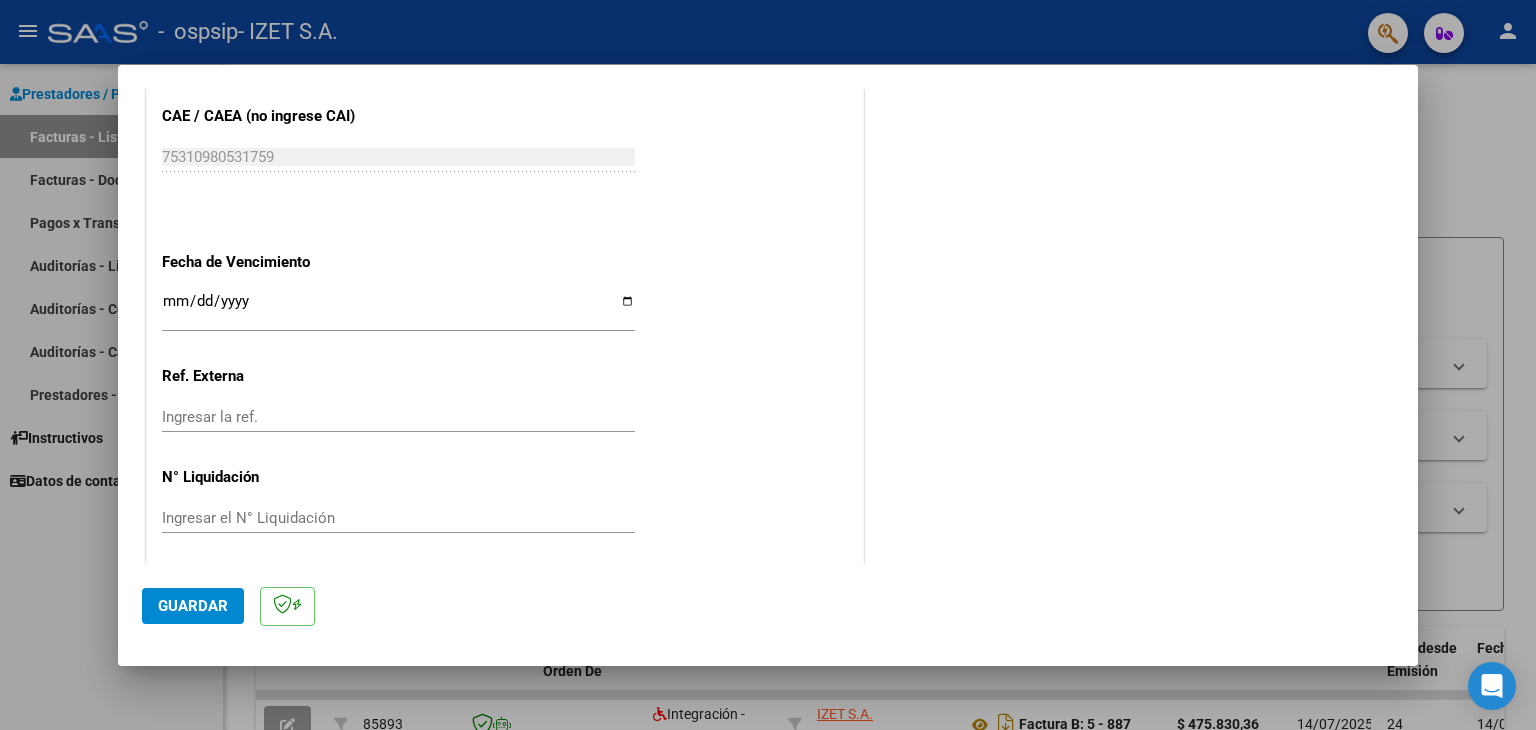 scroll, scrollTop: 1245, scrollLeft: 0, axis: vertical 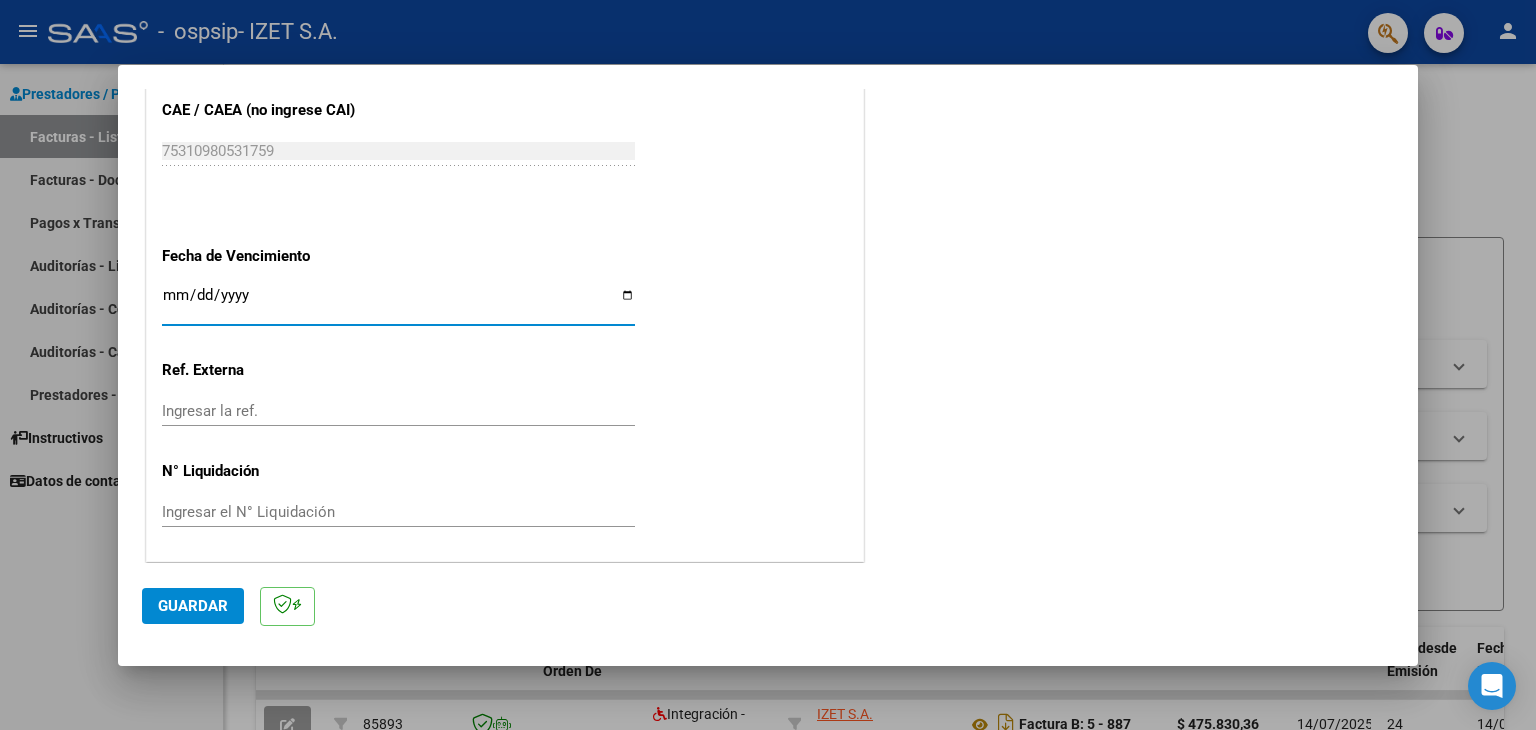 click on "Ingresar la fecha" at bounding box center (398, 303) 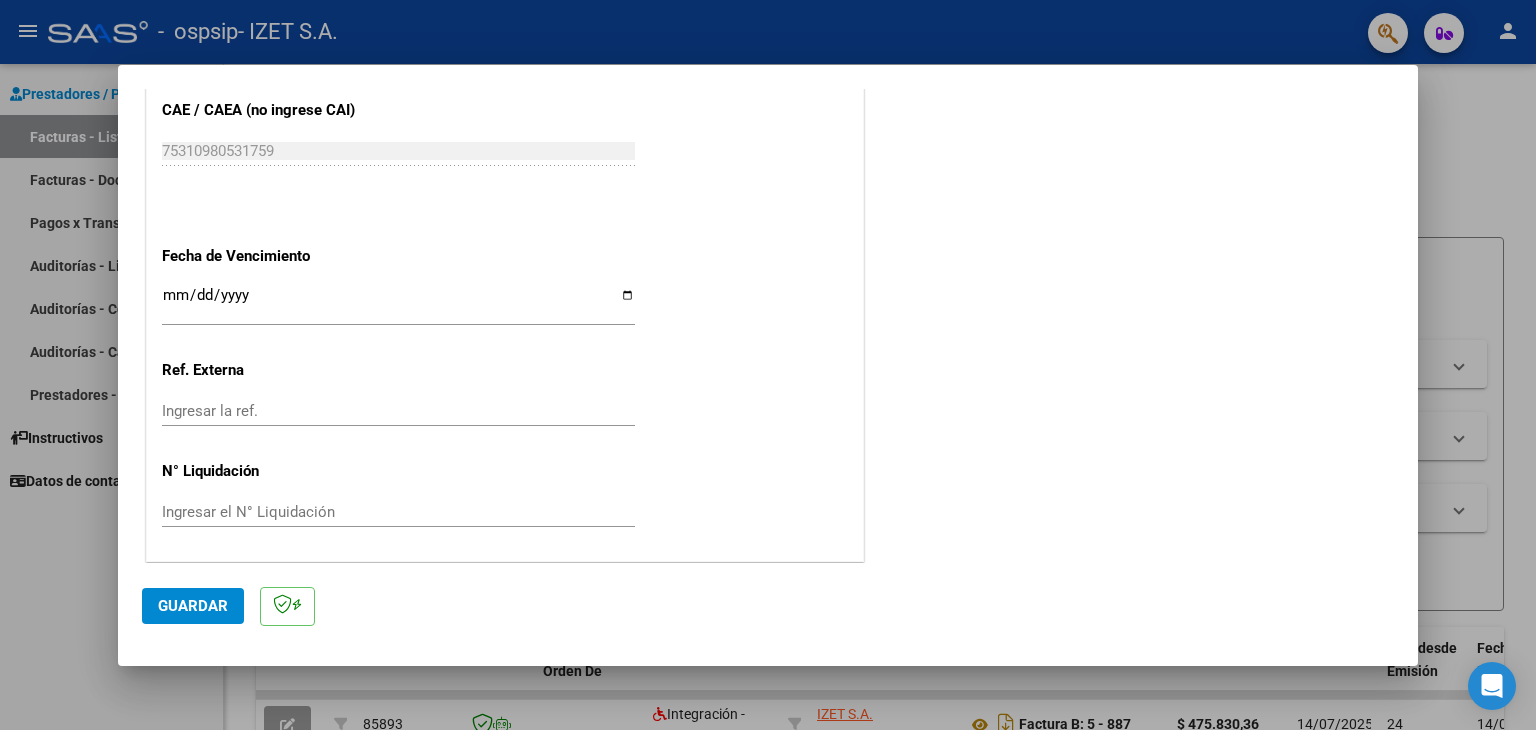 click on "COMENTARIOS Comentarios del Prestador / Gerenciador:" at bounding box center (1131, -284) 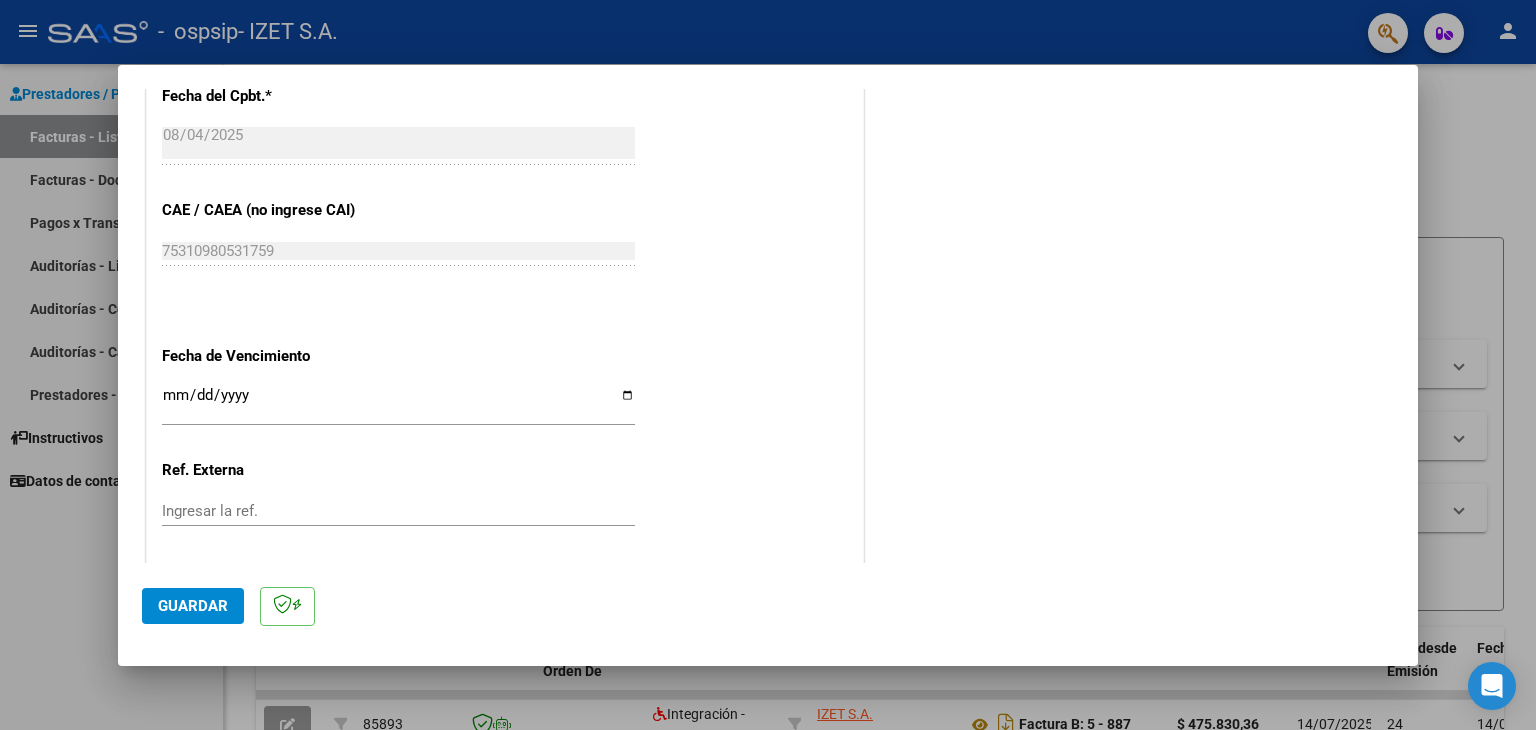 drag, startPoint x: 1037, startPoint y: 401, endPoint x: 1019, endPoint y: 399, distance: 18.110771 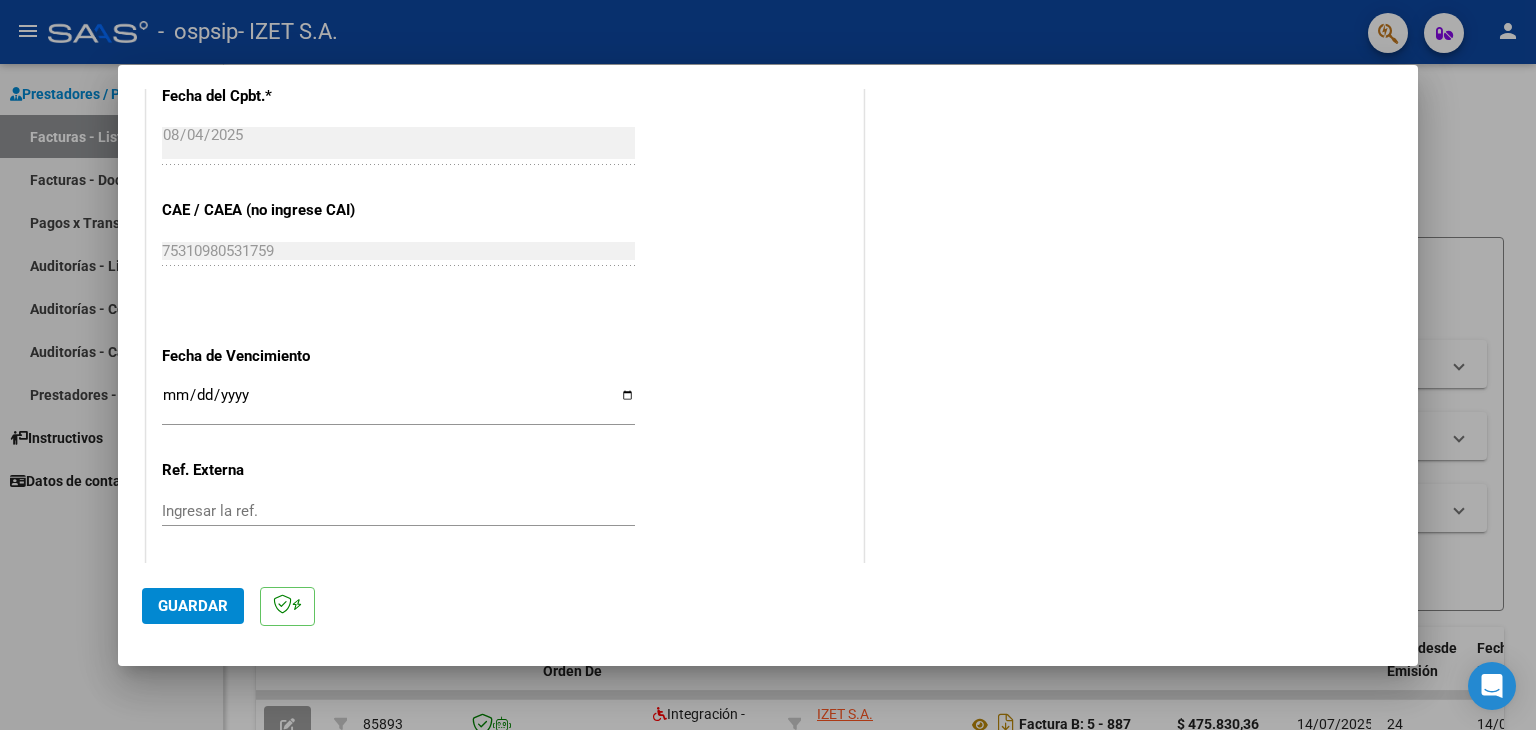click on "Ingresar la fecha" at bounding box center (398, 403) 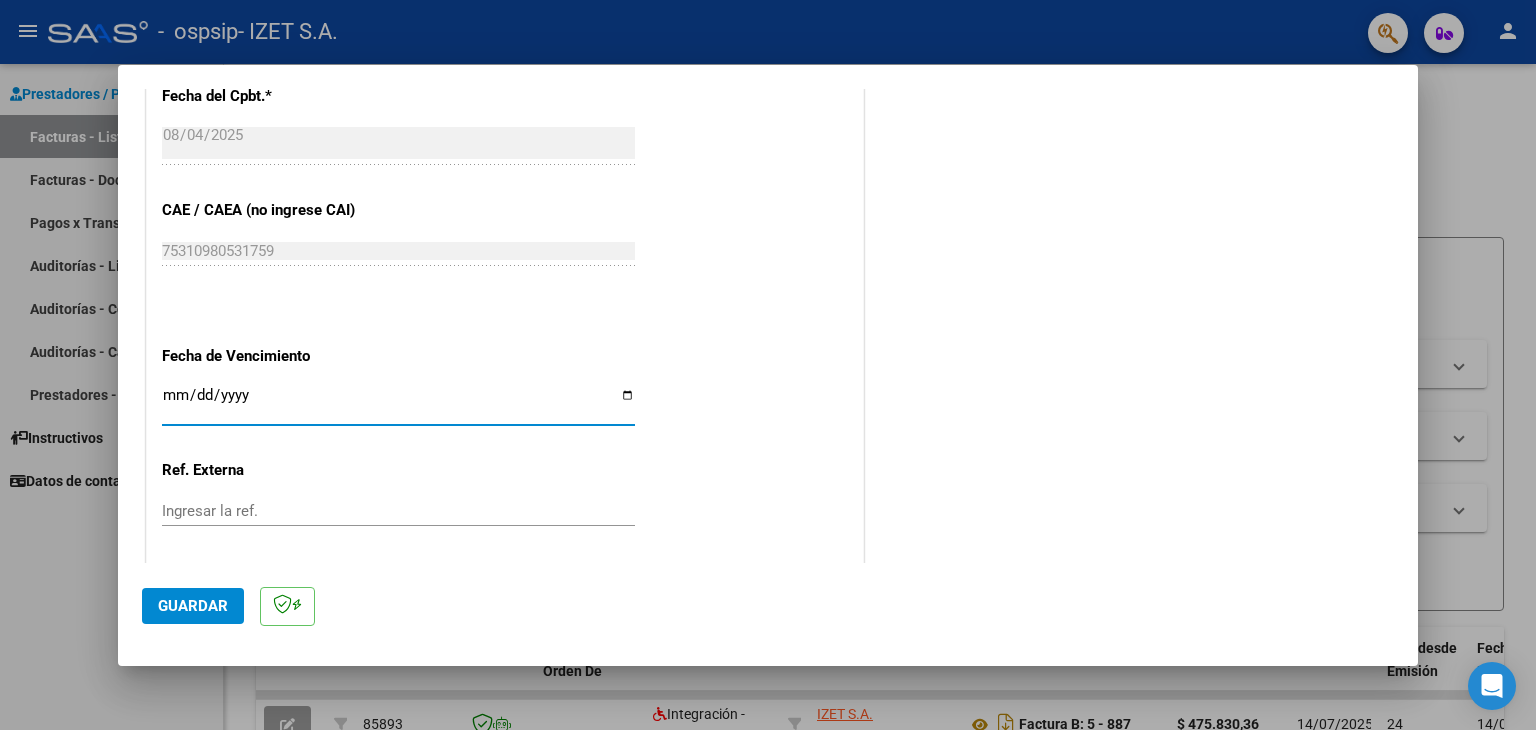 type on "2025-08-14" 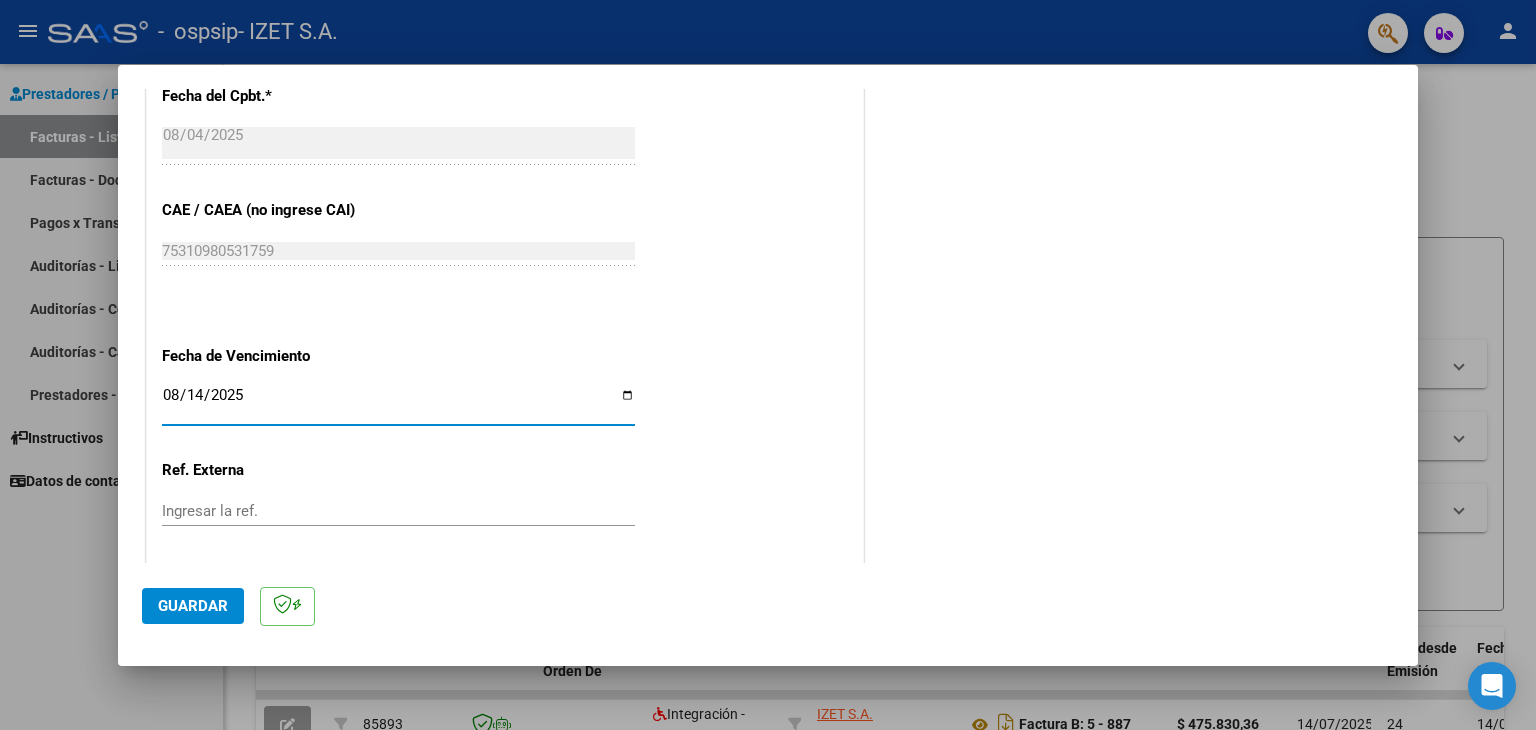 scroll, scrollTop: 1245, scrollLeft: 0, axis: vertical 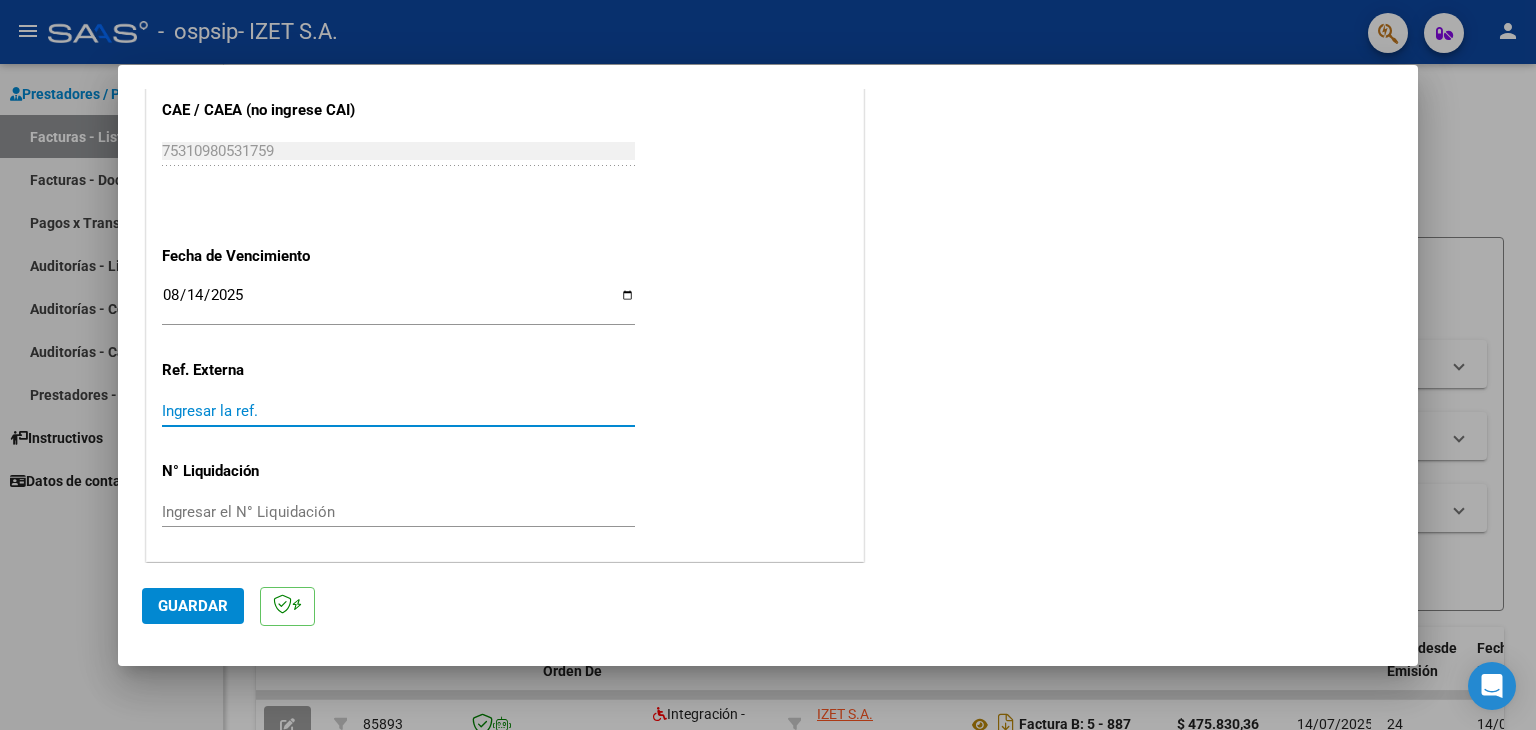 click on "Ingresar la ref." at bounding box center [398, 411] 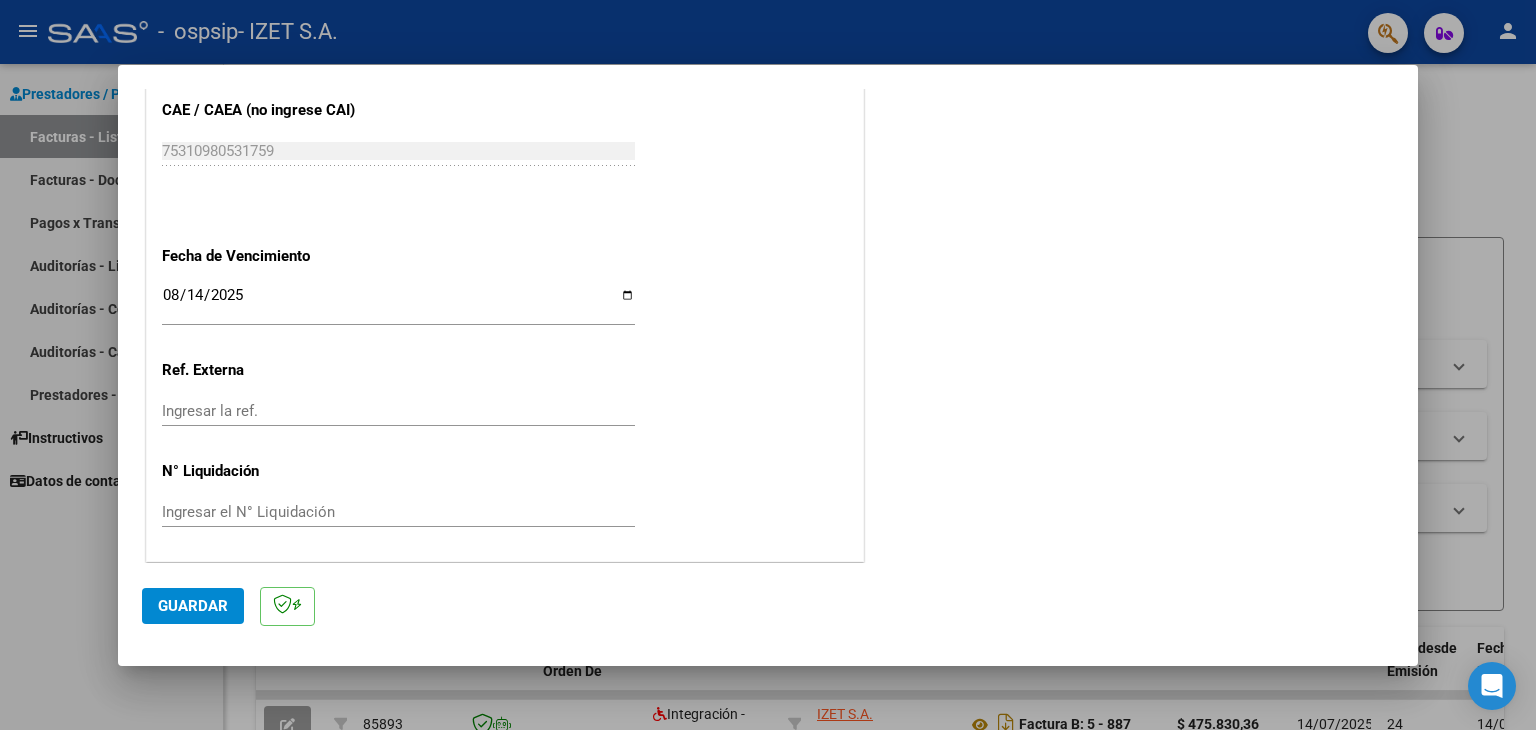 click on "Ingresar el N° Liquidación" at bounding box center (398, 512) 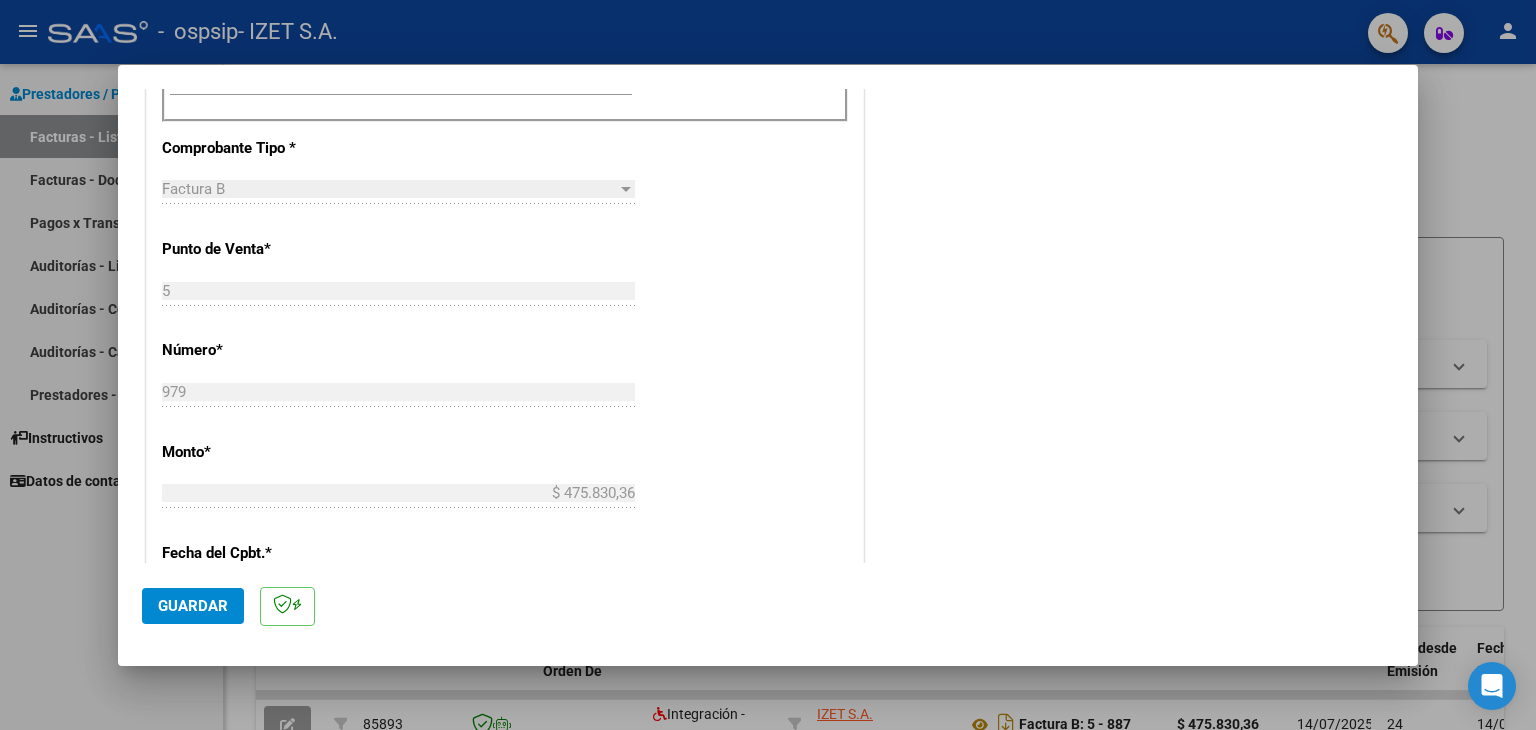 scroll, scrollTop: 545, scrollLeft: 0, axis: vertical 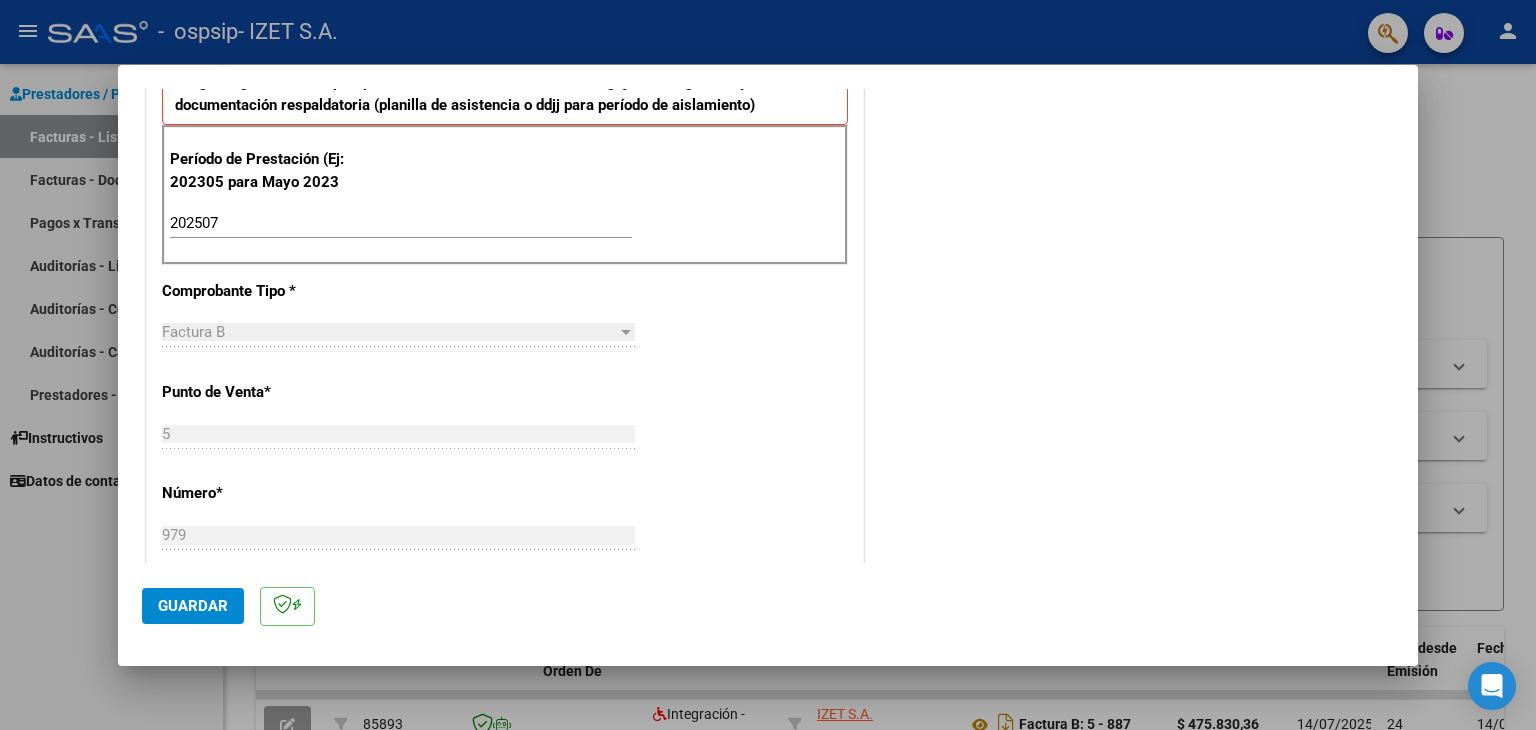 click on "COMENTARIOS Comentarios del Prestador / Gerenciador:" at bounding box center (1131, 416) 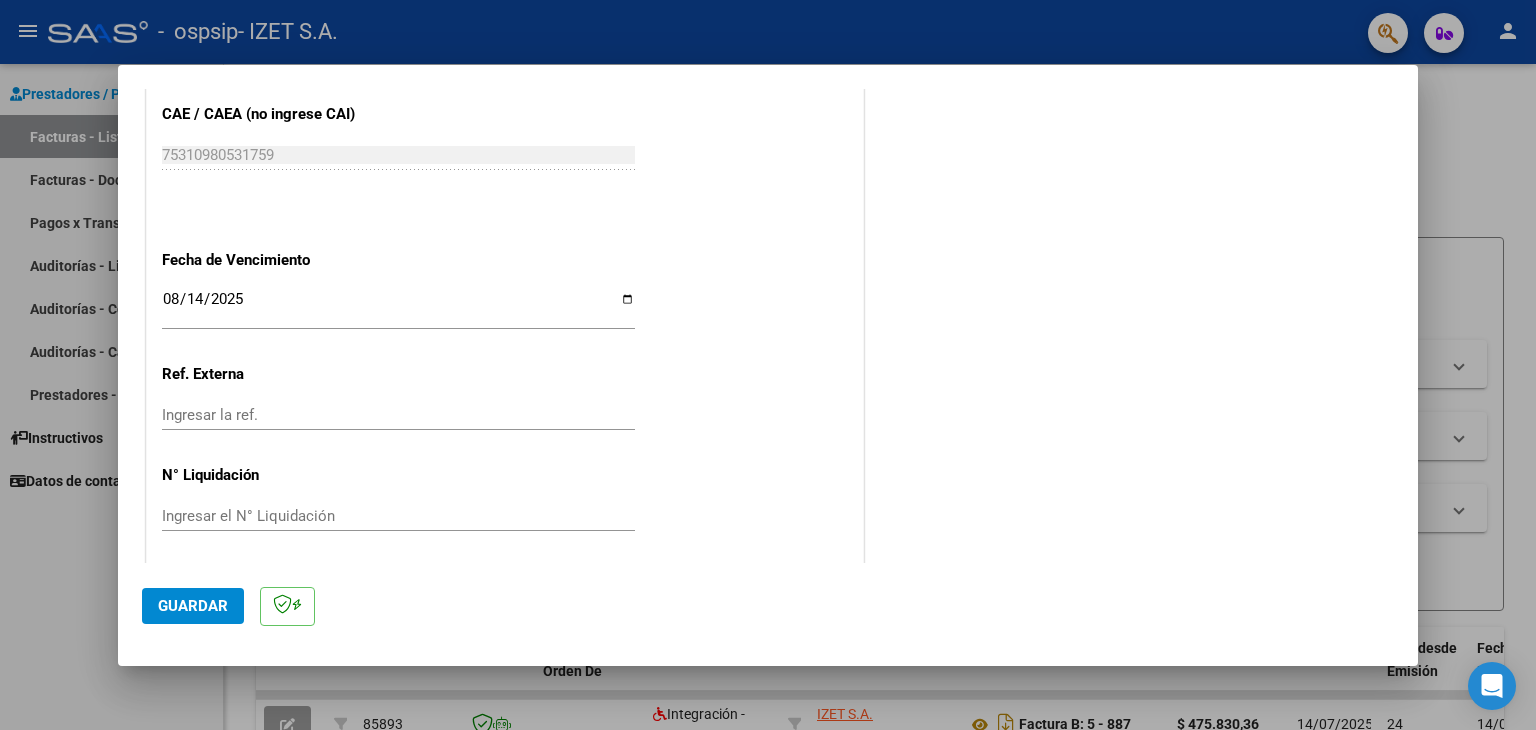 scroll, scrollTop: 1245, scrollLeft: 0, axis: vertical 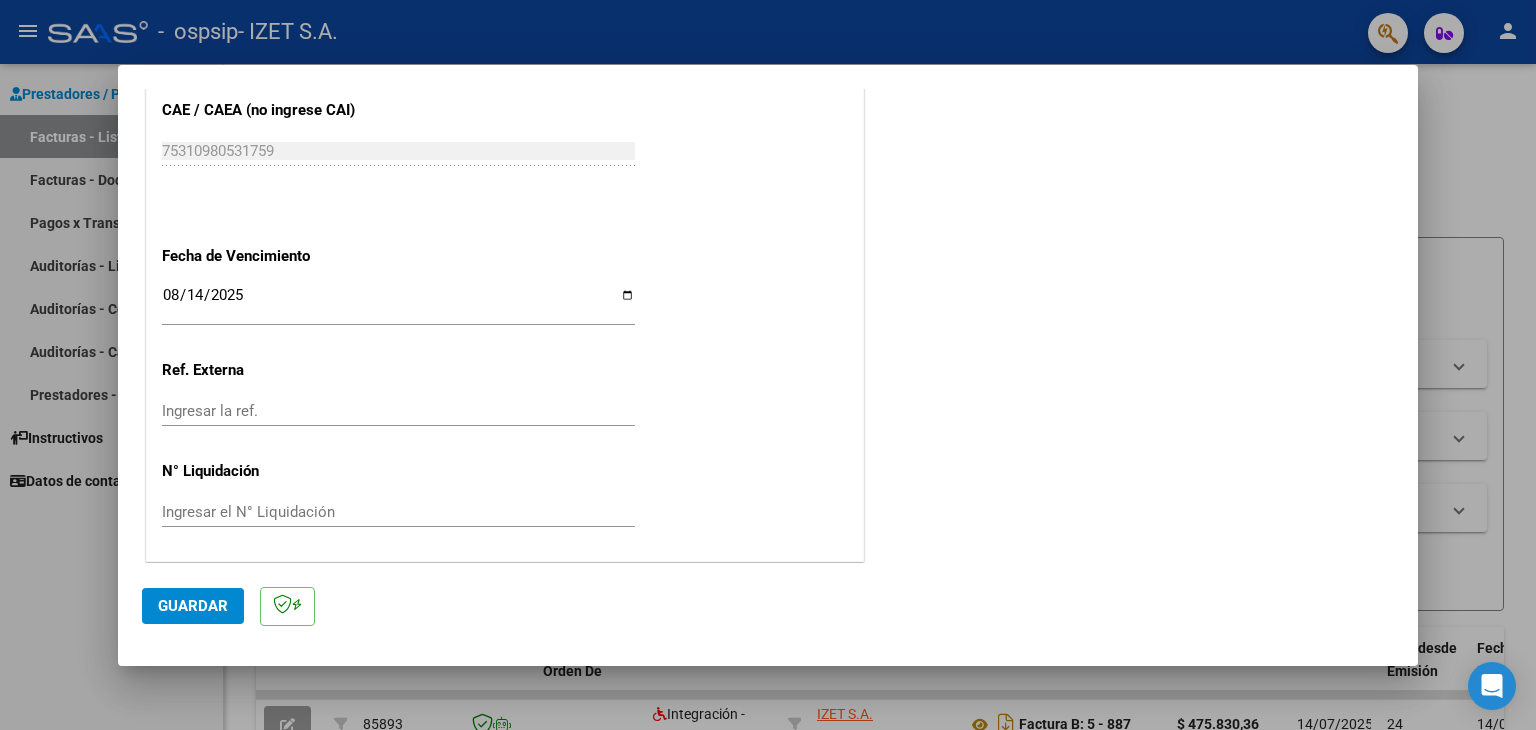 click on "Guardar" 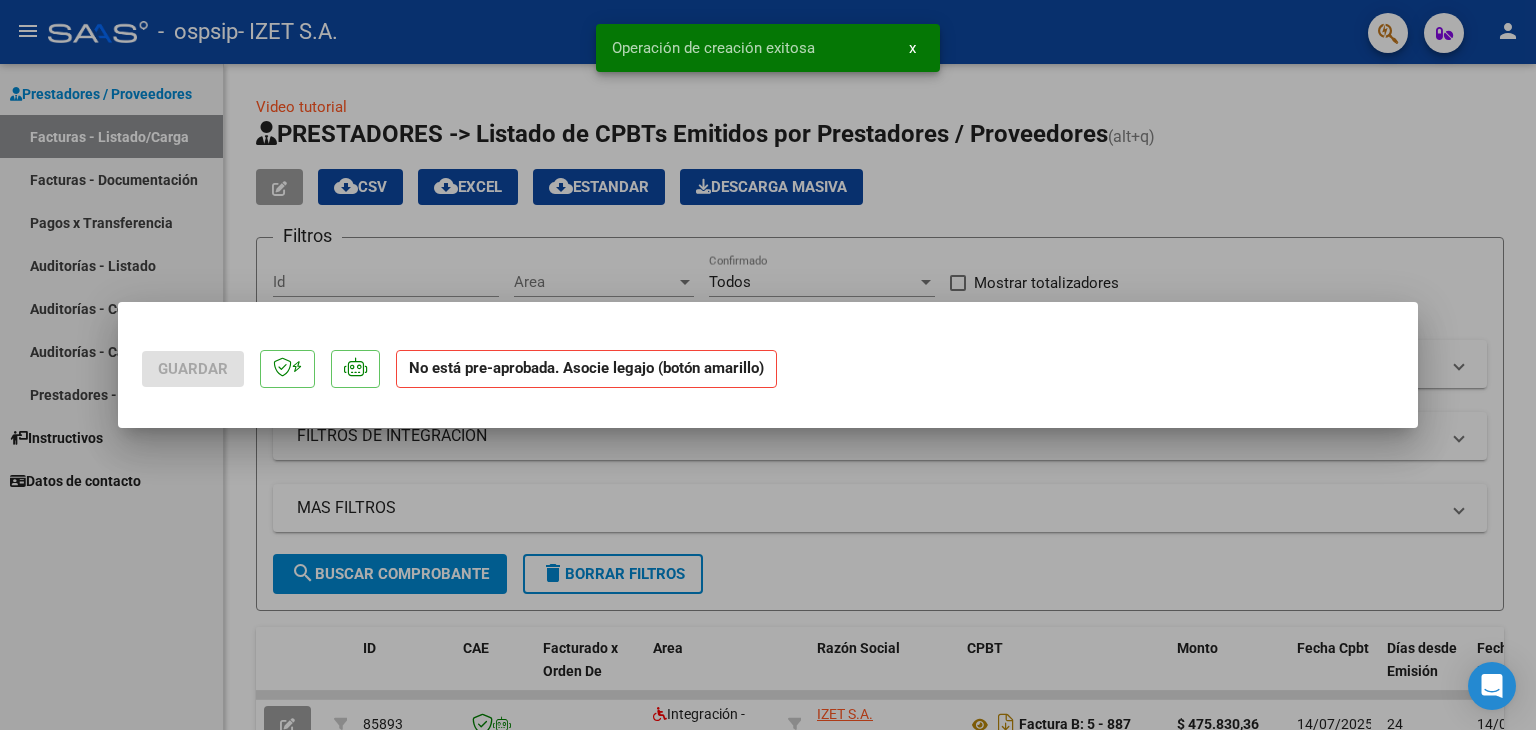 scroll, scrollTop: 0, scrollLeft: 0, axis: both 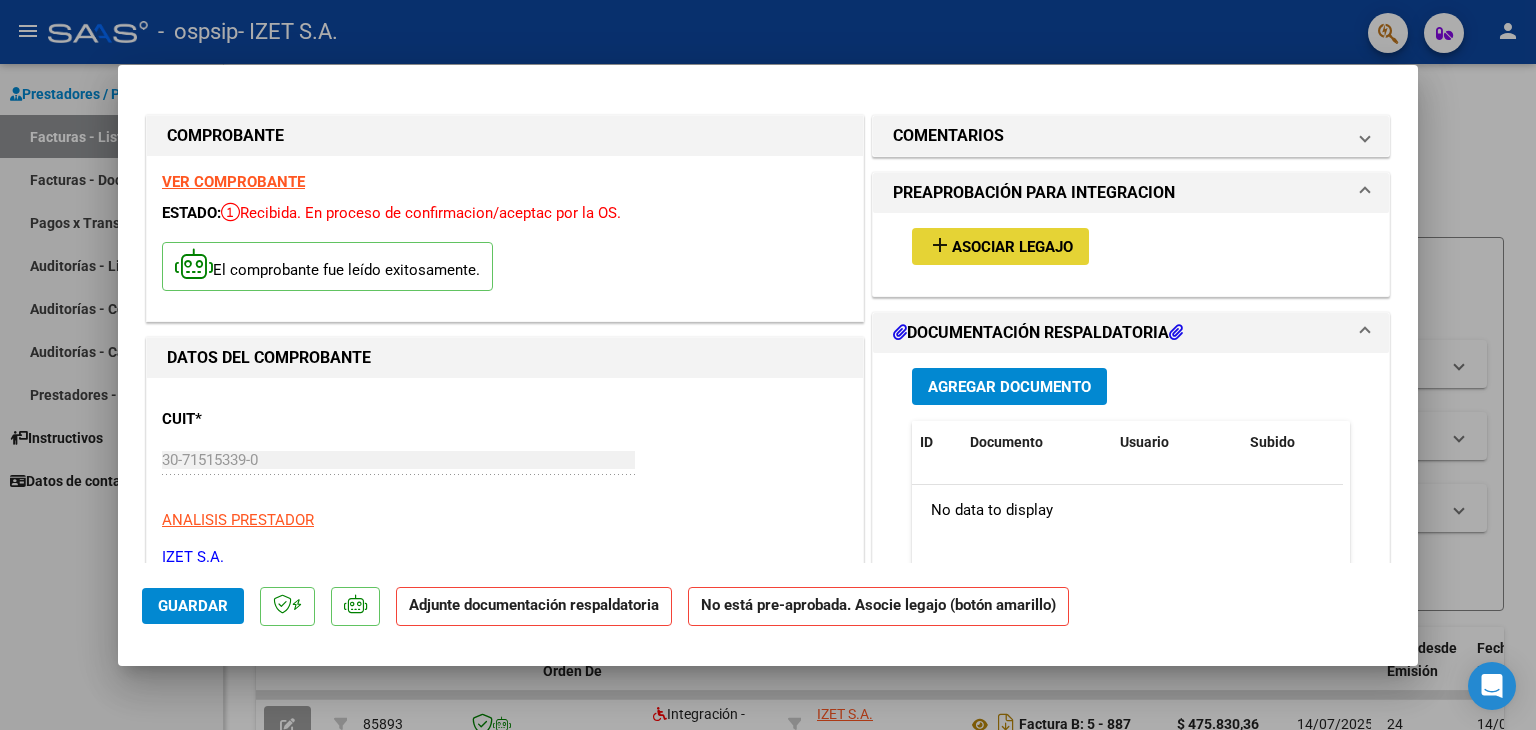 click on "Asociar Legajo" at bounding box center (1012, 247) 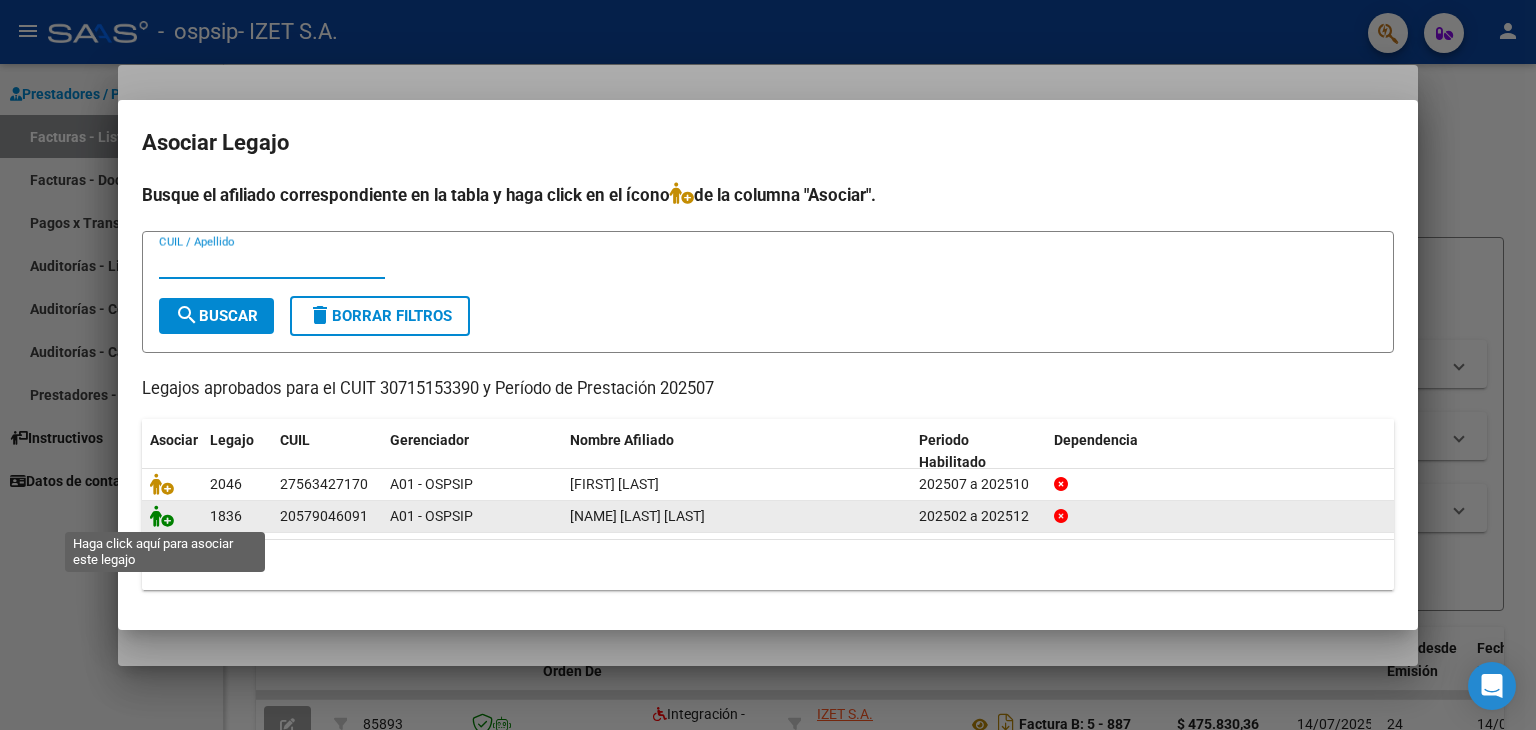 click 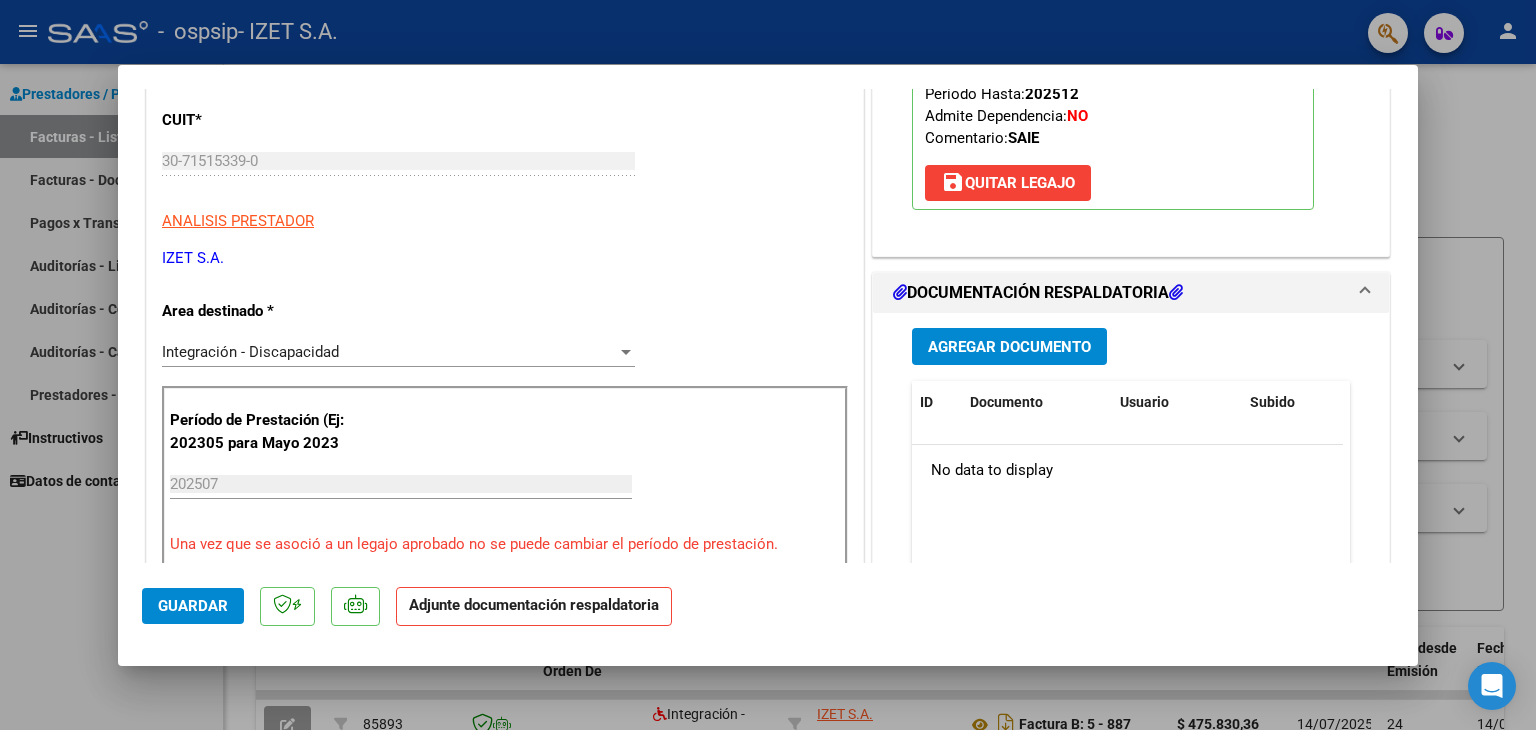 scroll, scrollTop: 313, scrollLeft: 0, axis: vertical 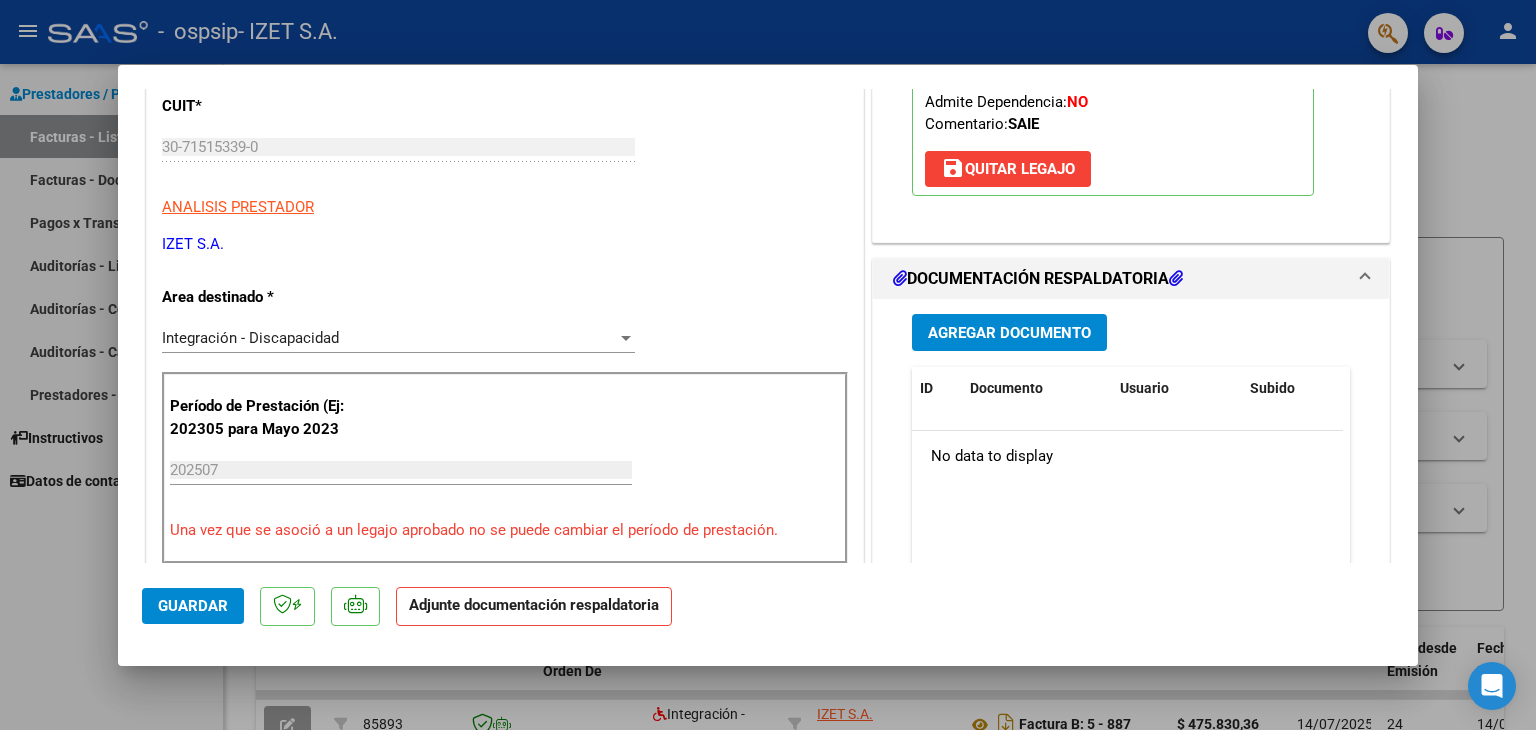 click on "Agregar Documento" at bounding box center (1009, 333) 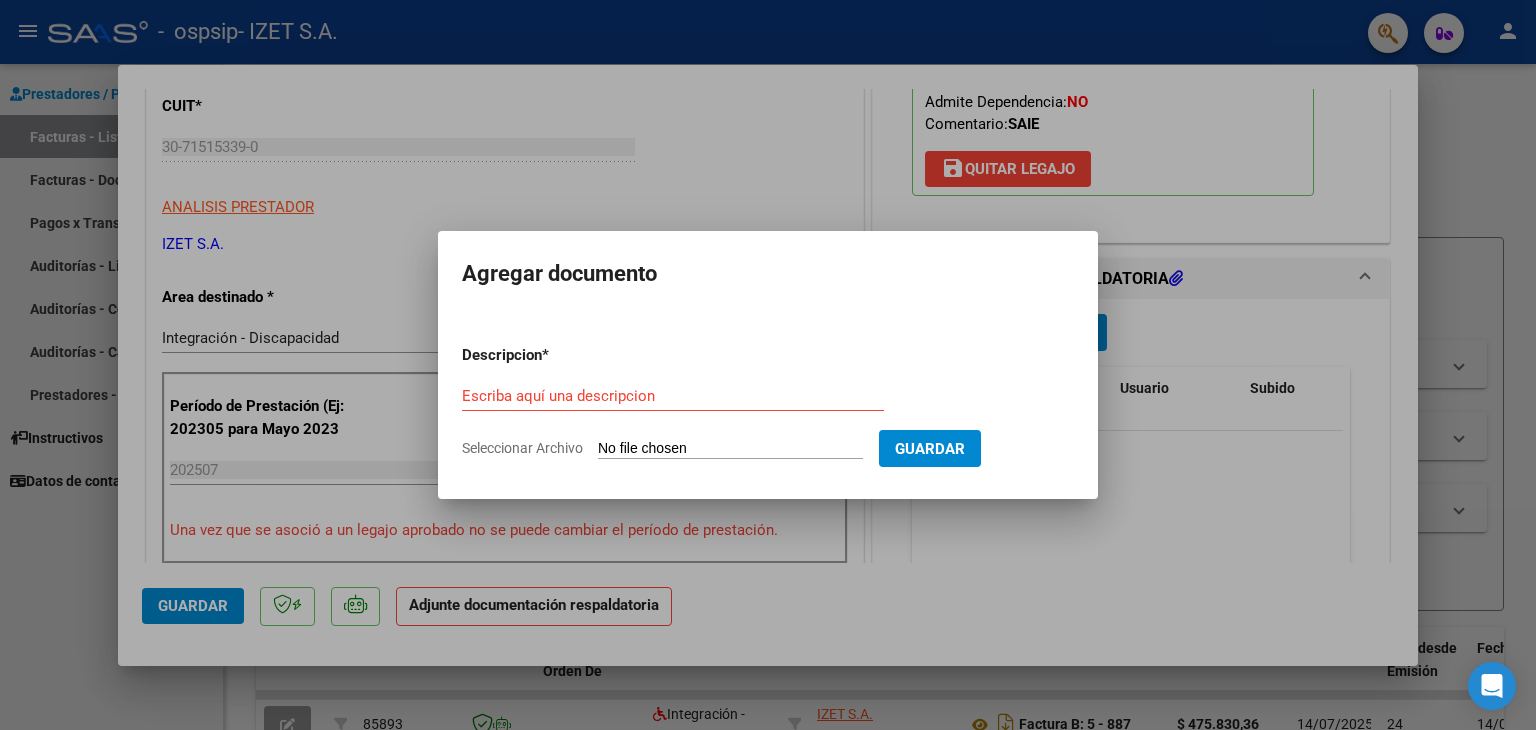 click on "Descripcion  *   Escriba aquí una descripcion  Seleccionar Archivo Guardar" at bounding box center [768, 402] 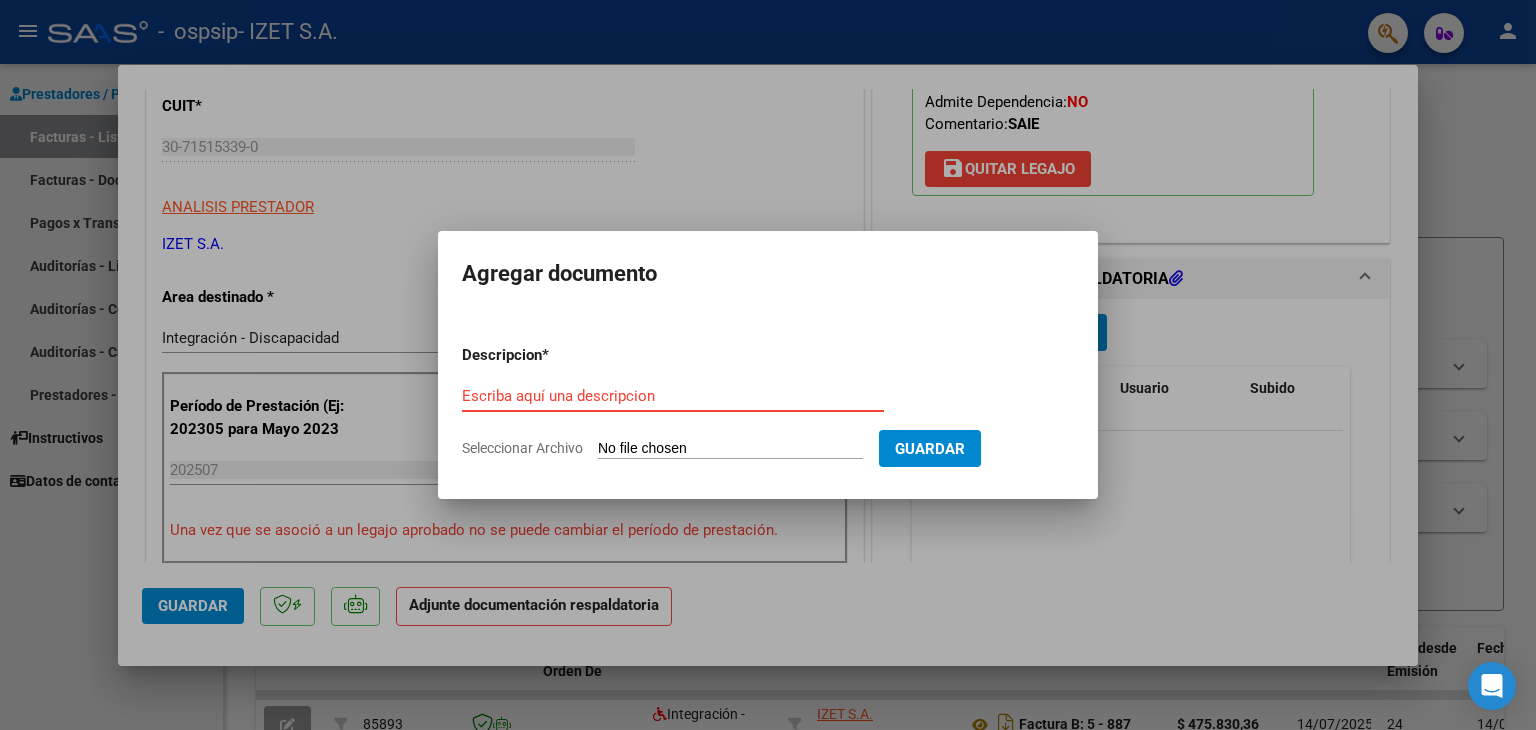 click on "Escriba aquí una descripcion" at bounding box center [673, 396] 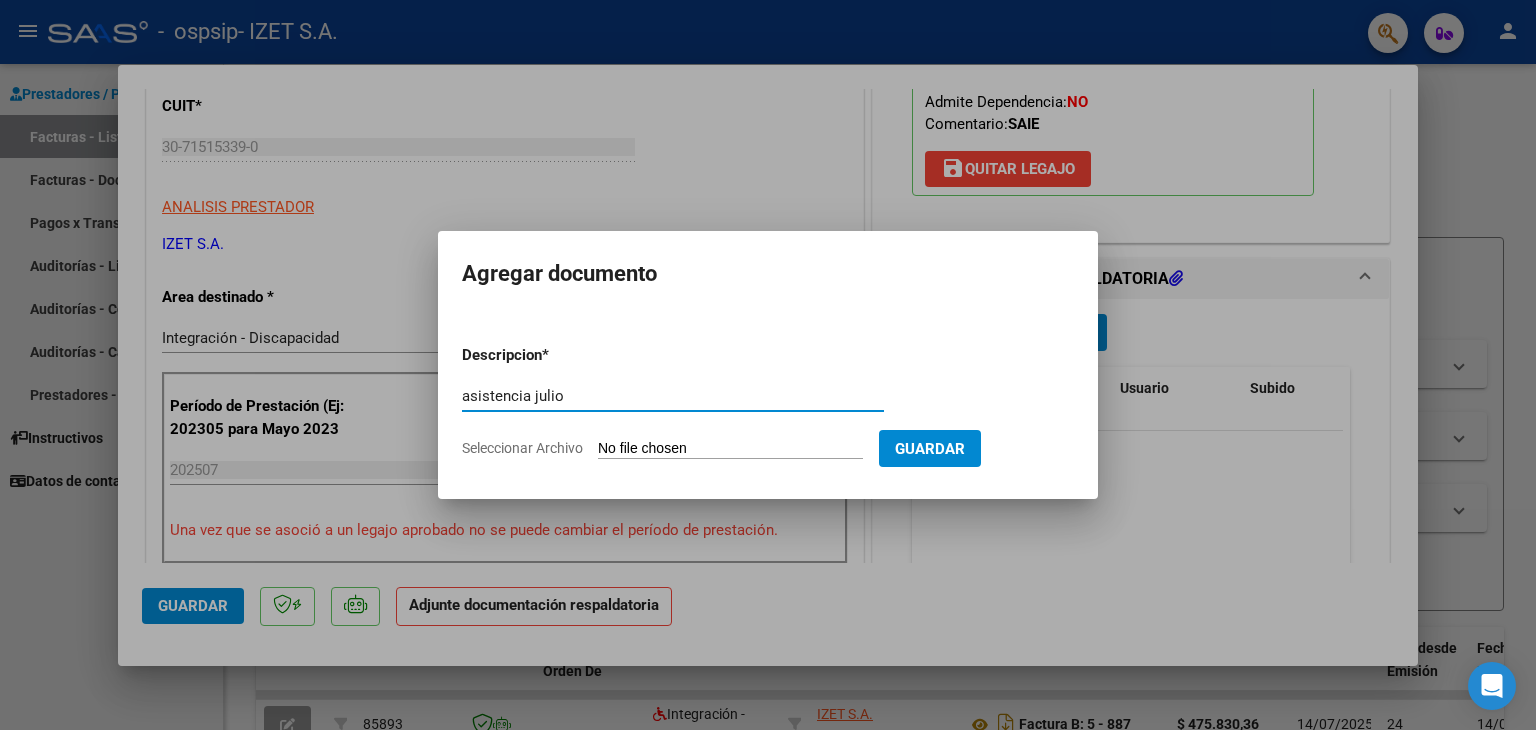 type on "asistencia julio" 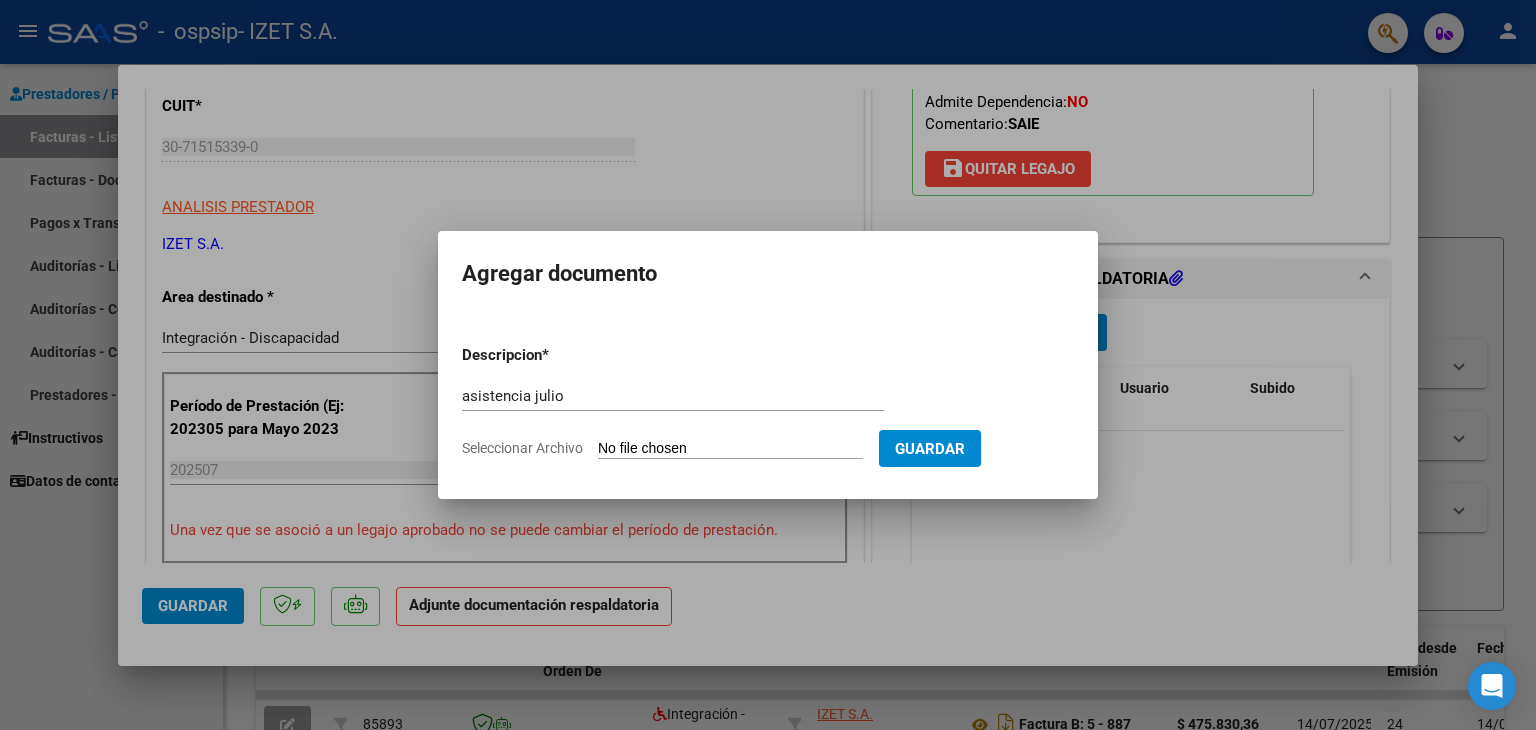 type on "C:\fakepath\[NAME] - Asistencia Julio.pdf" 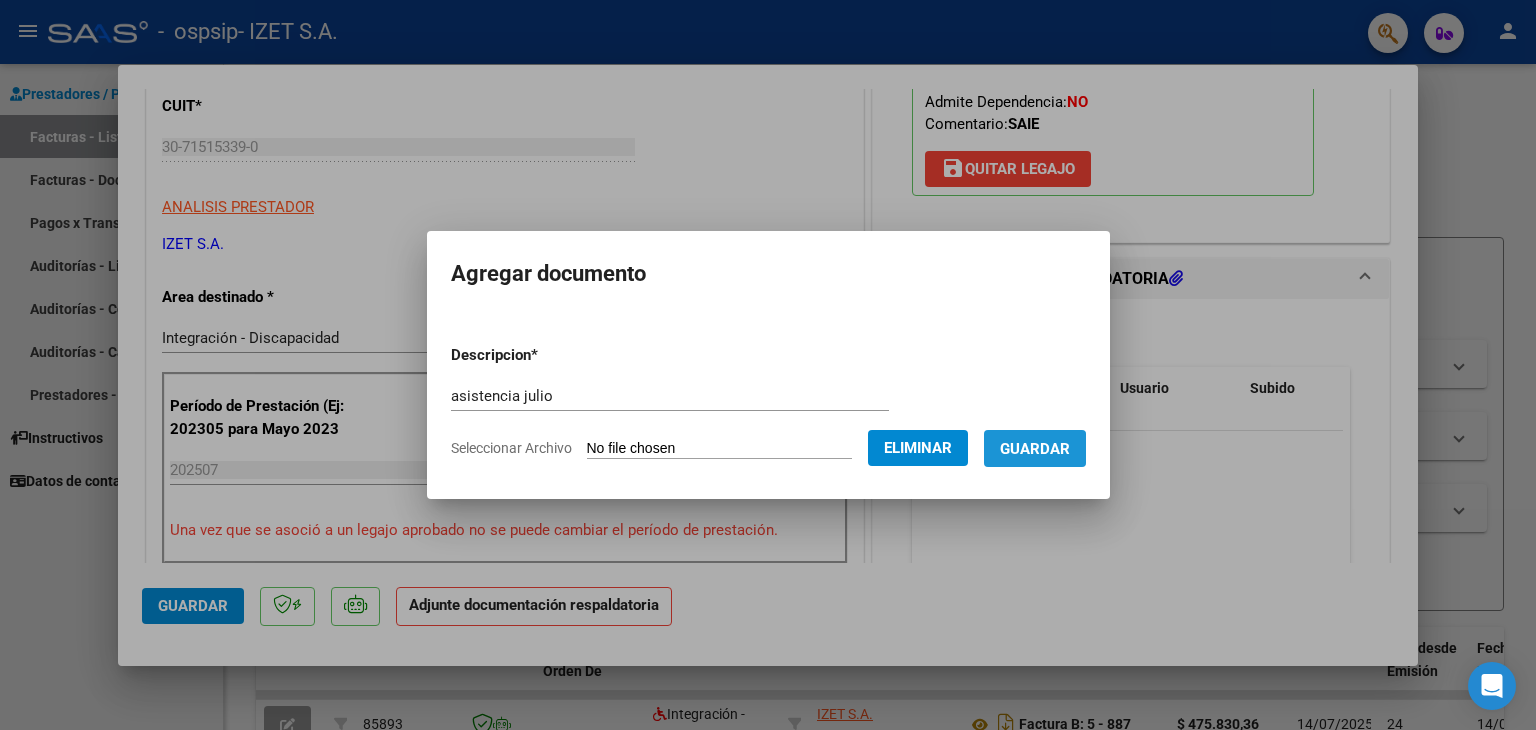 click on "Guardar" at bounding box center [1035, 449] 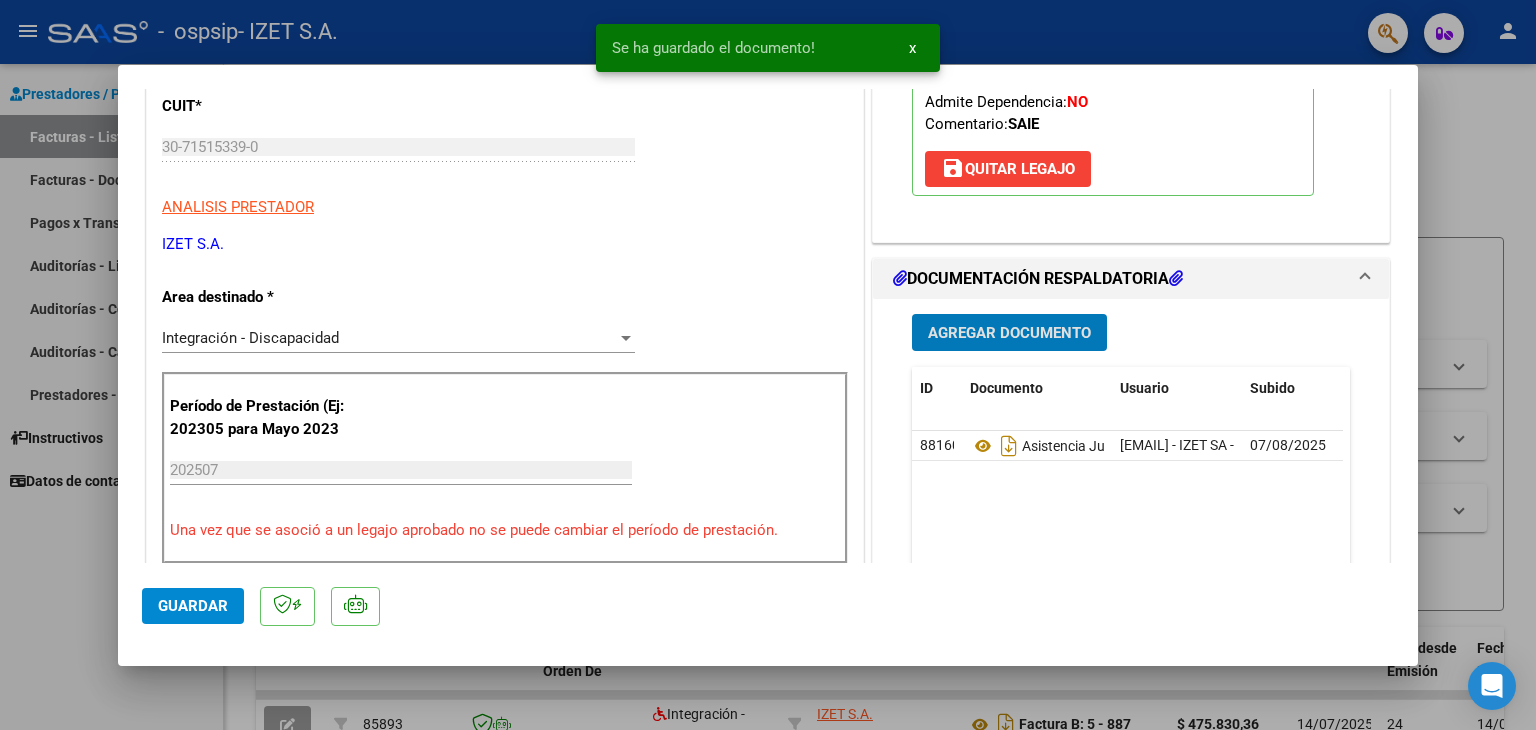 click on "Agregar Documento" at bounding box center [1009, 333] 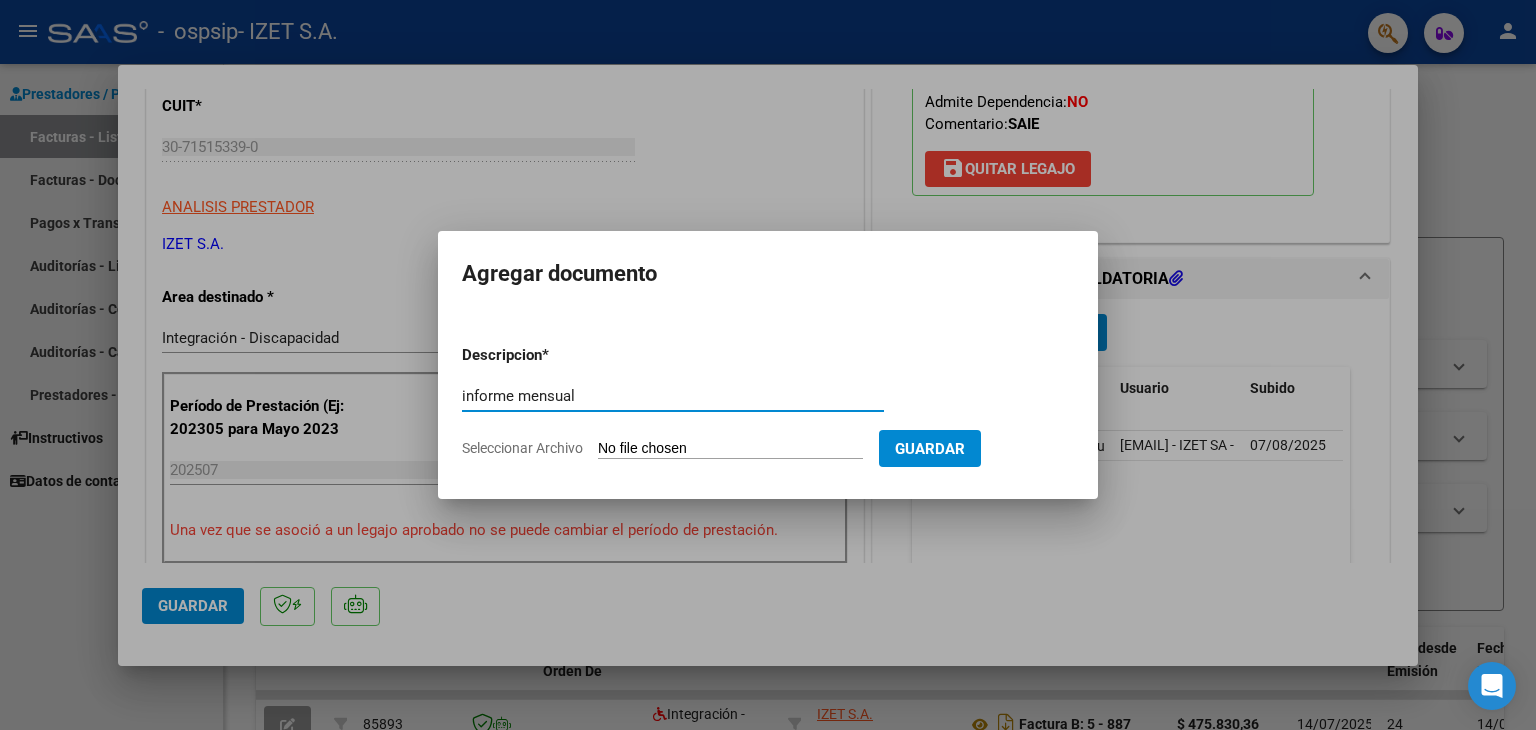 type on "informe mensual" 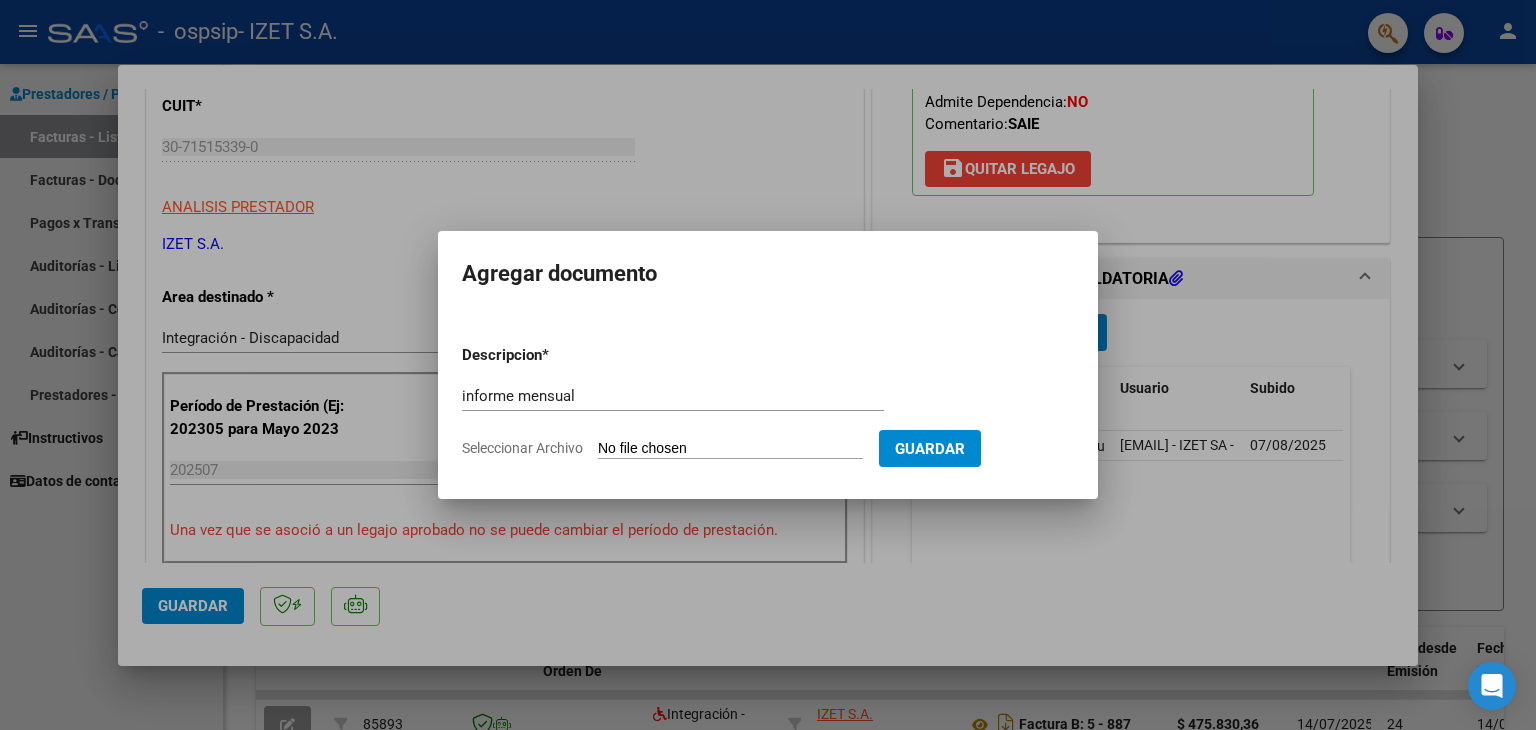 type on "C:\fakepath\[NAME] - INFORME MENSUAL JULIO.pdf" 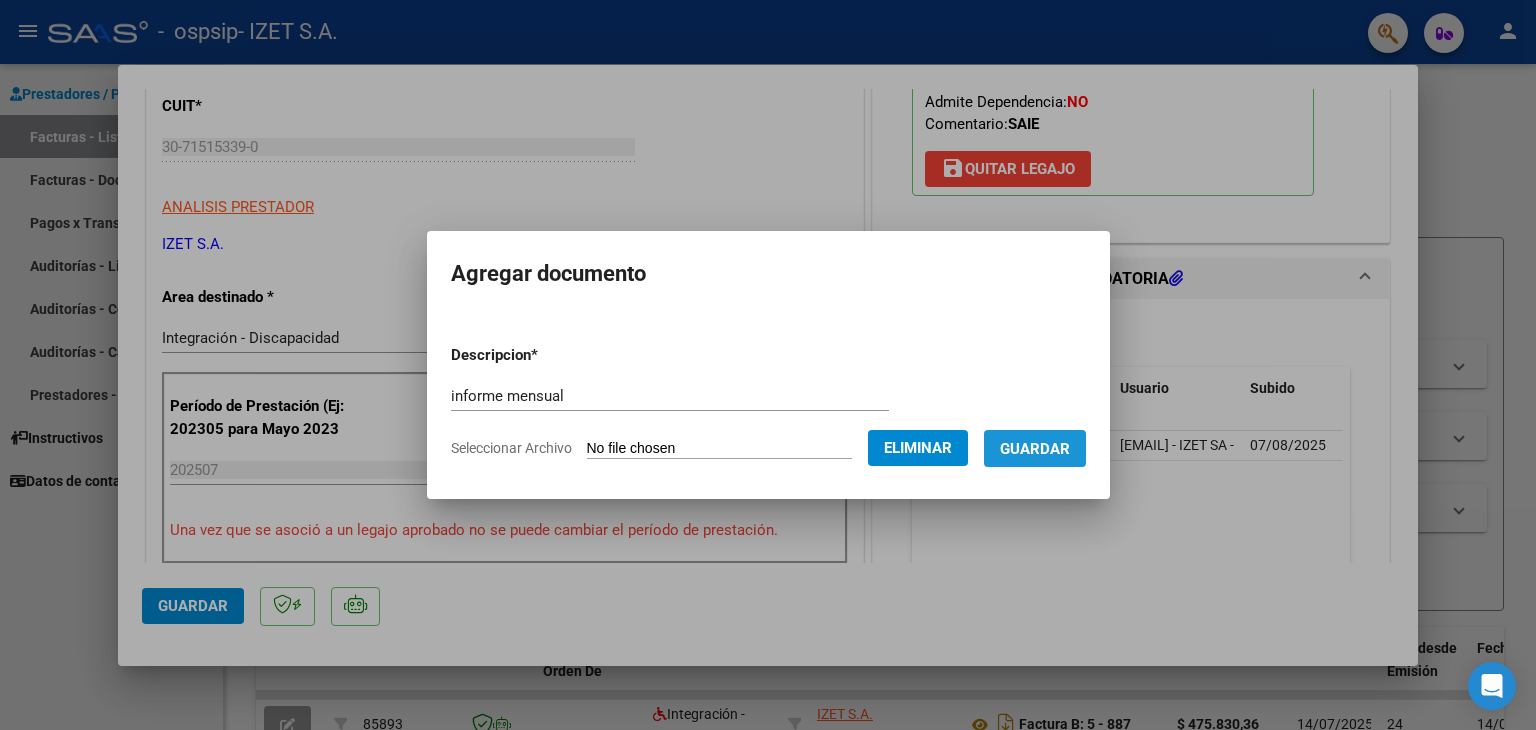click on "Guardar" at bounding box center (1035, 449) 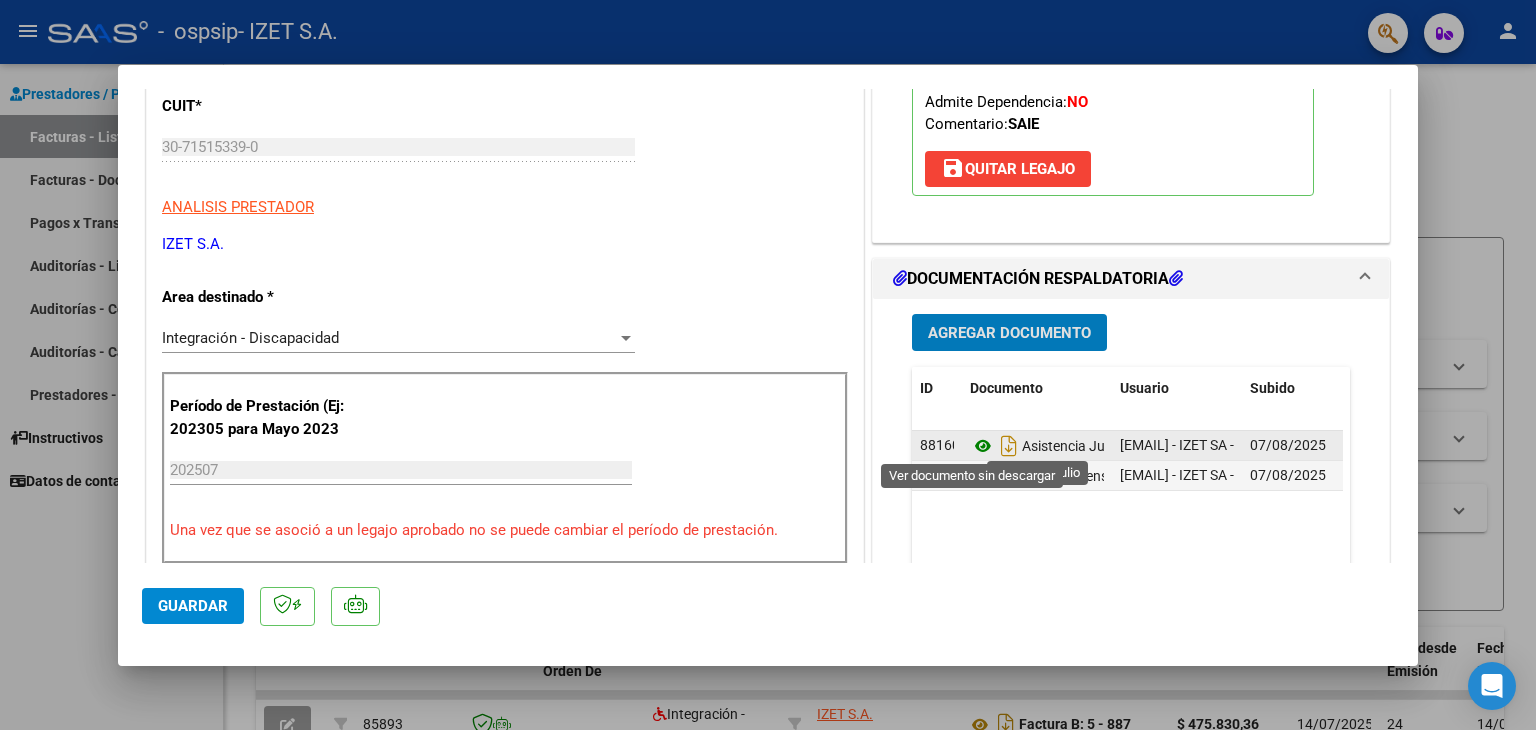 click 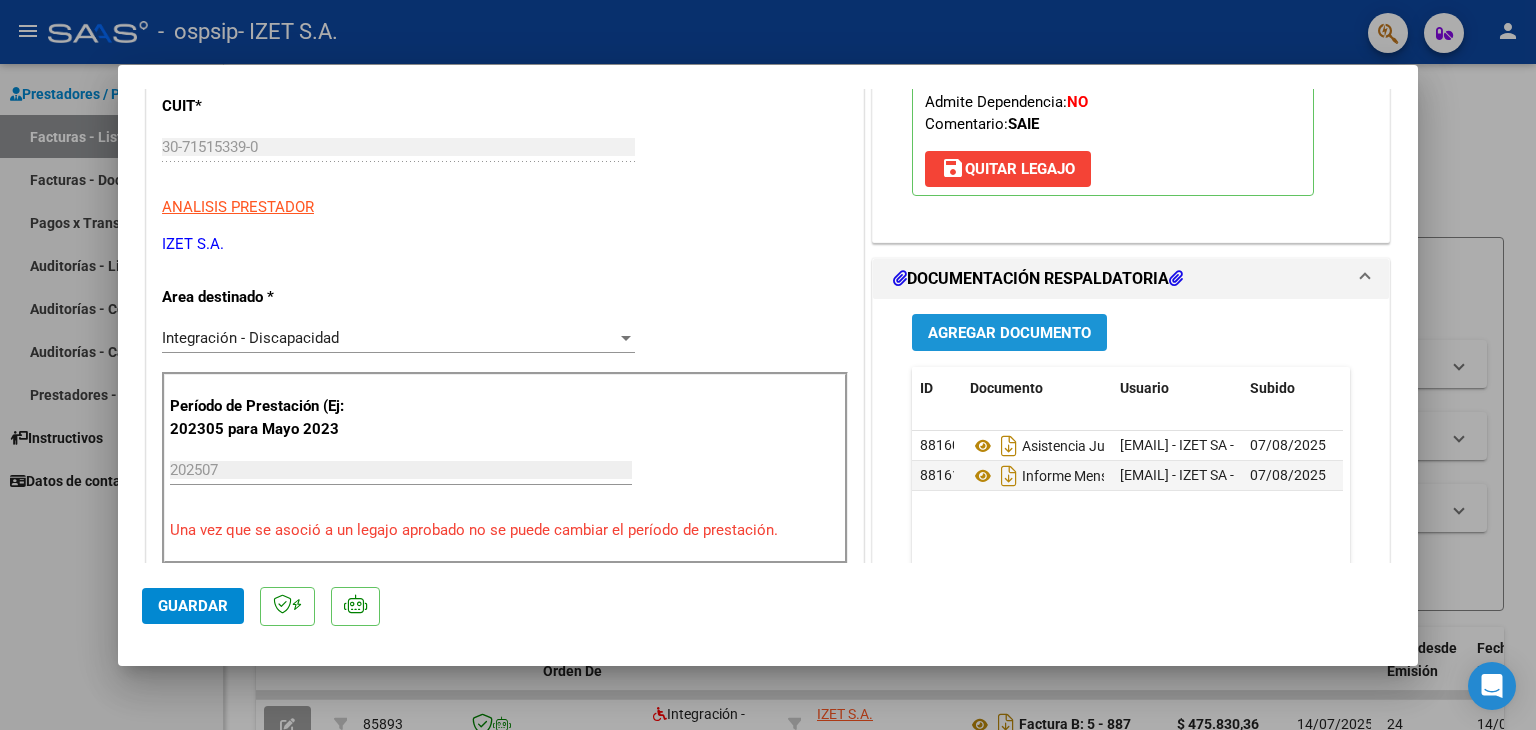 click on "Agregar Documento" at bounding box center [1009, 333] 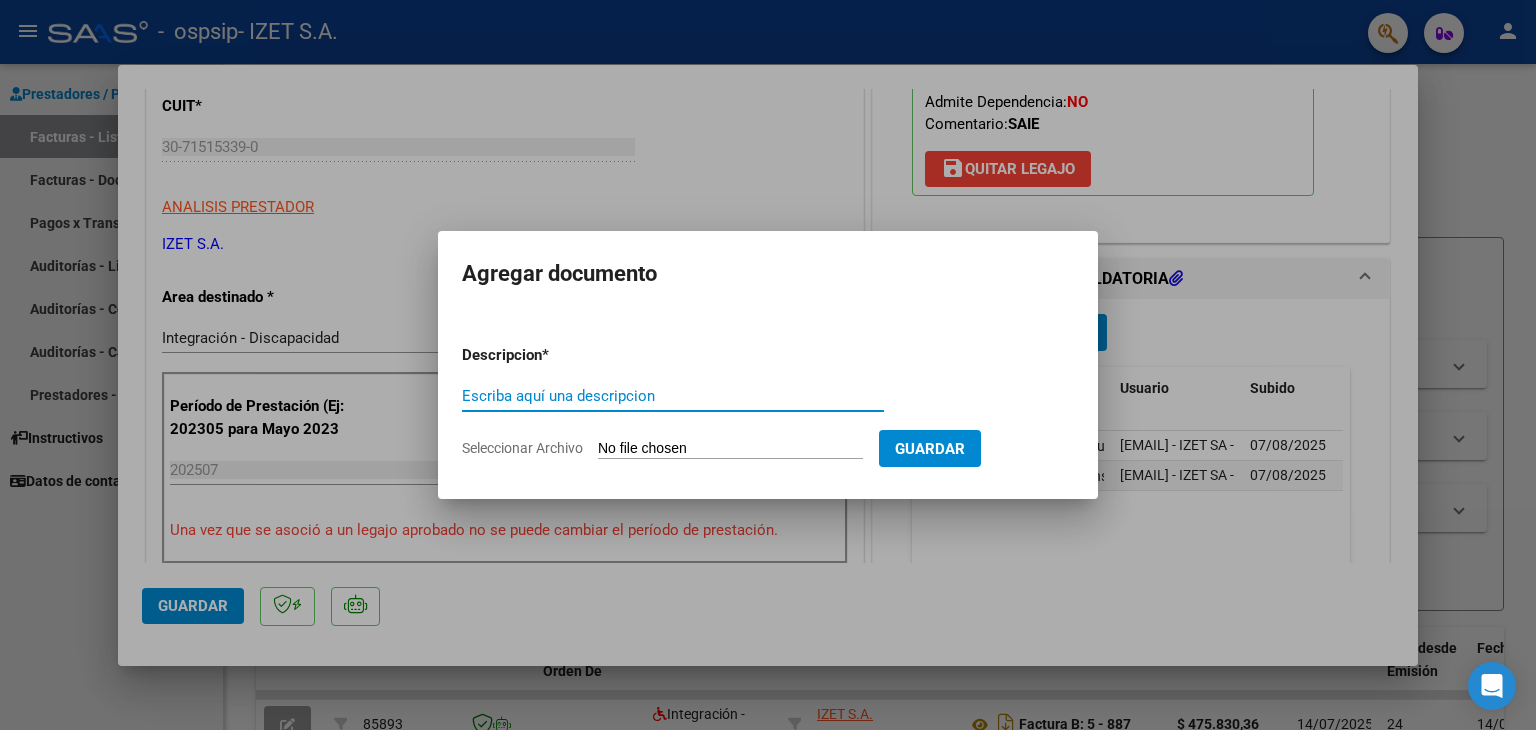 click at bounding box center [768, 365] 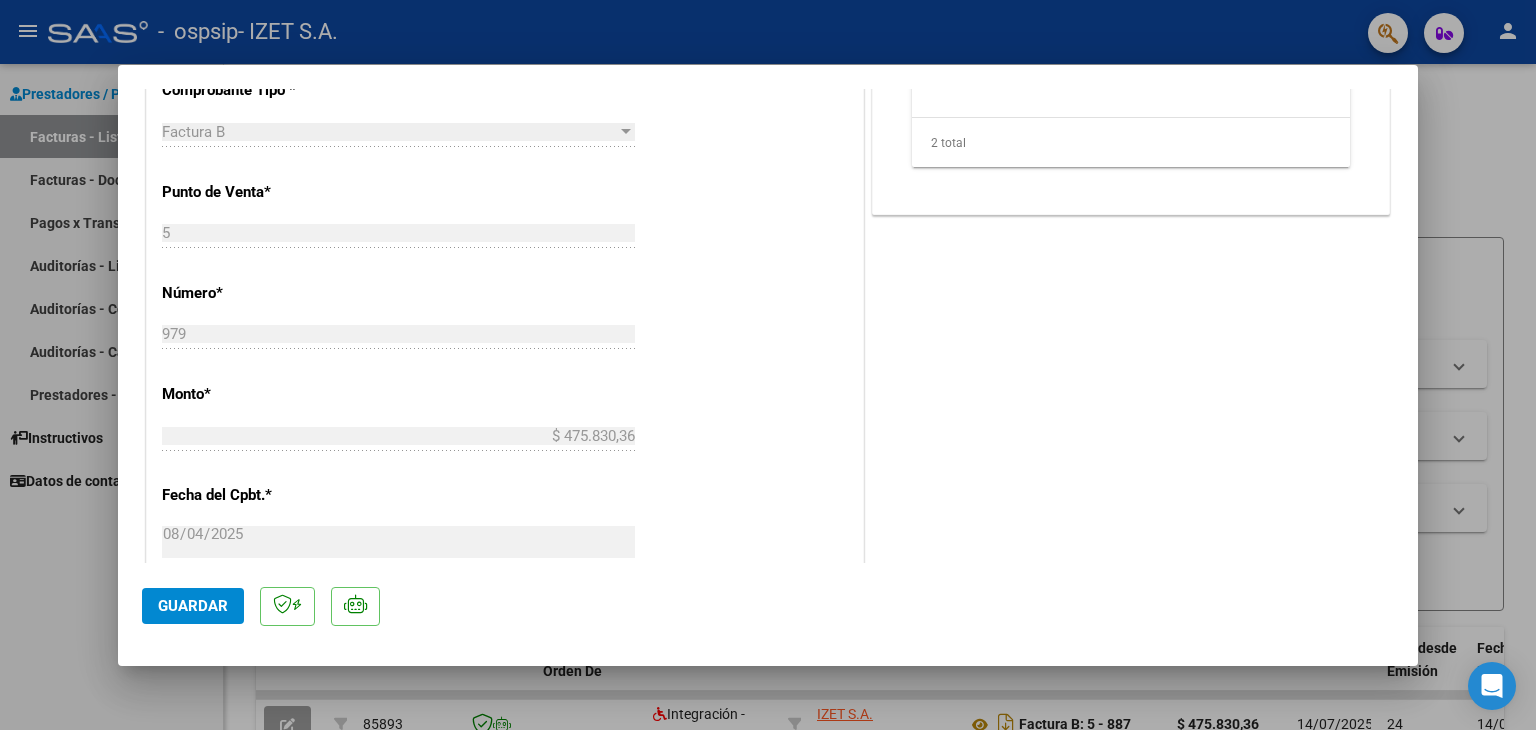 scroll, scrollTop: 513, scrollLeft: 0, axis: vertical 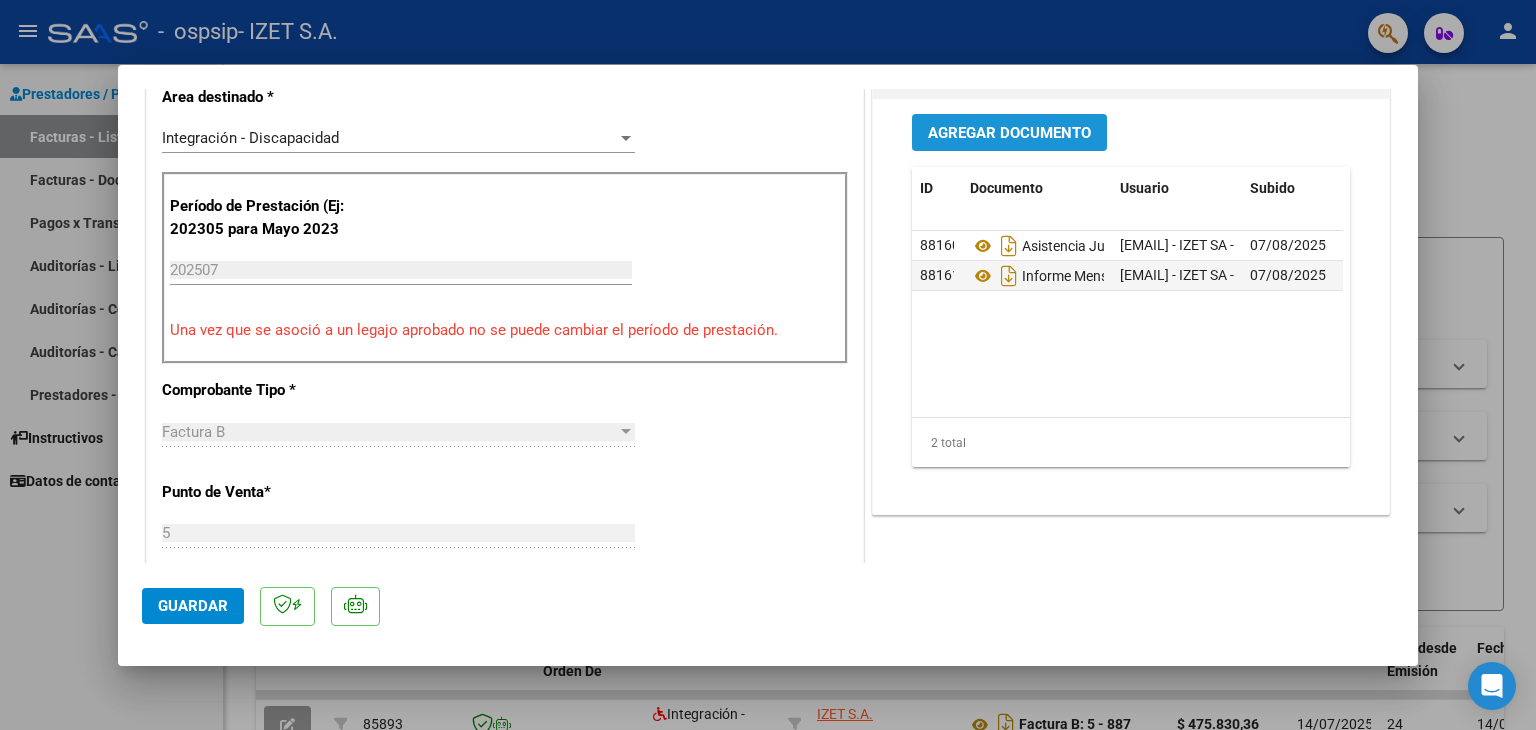 click on "Agregar Documento" at bounding box center (1009, 133) 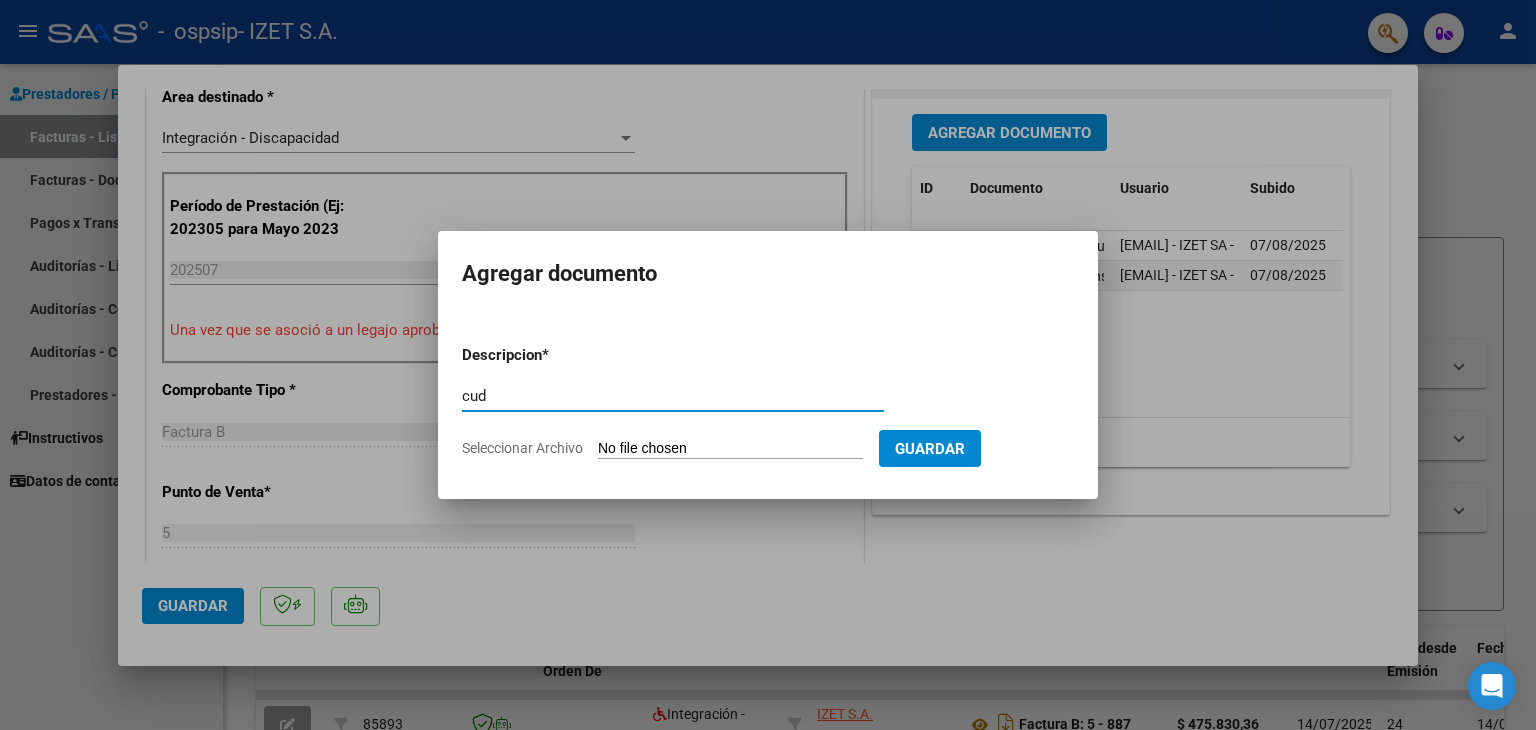 click on "cud" at bounding box center [673, 396] 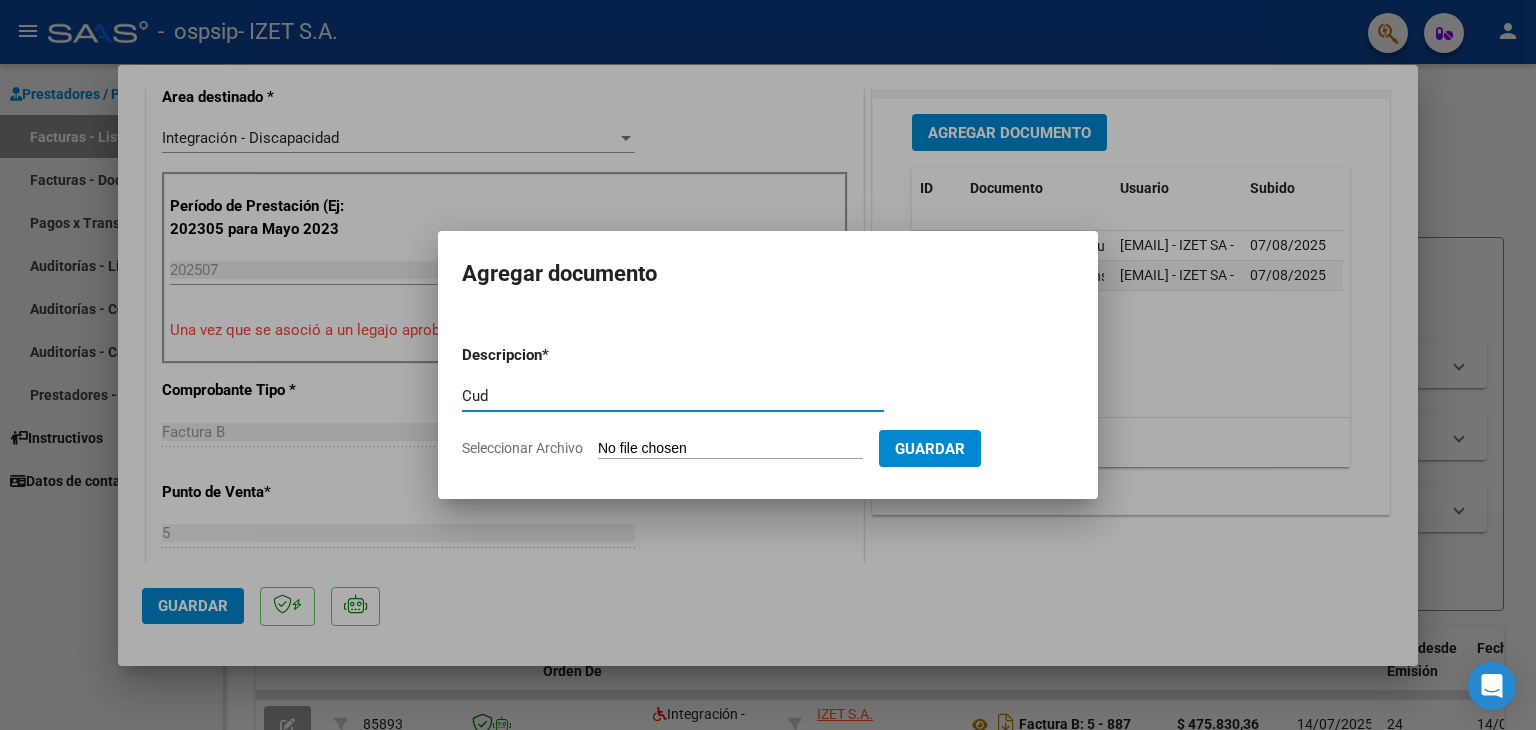 click on "Cud" at bounding box center [673, 396] 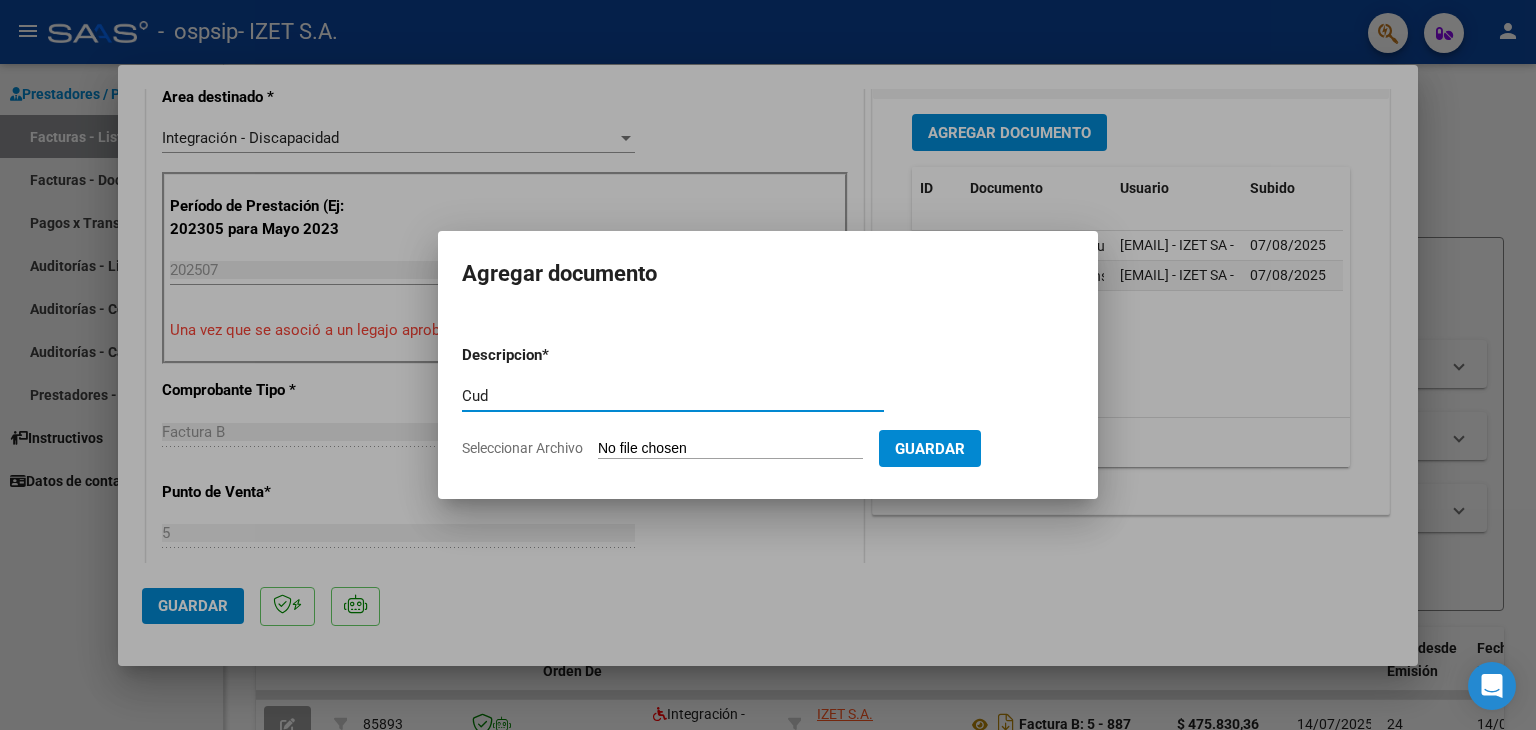 type on "Cud" 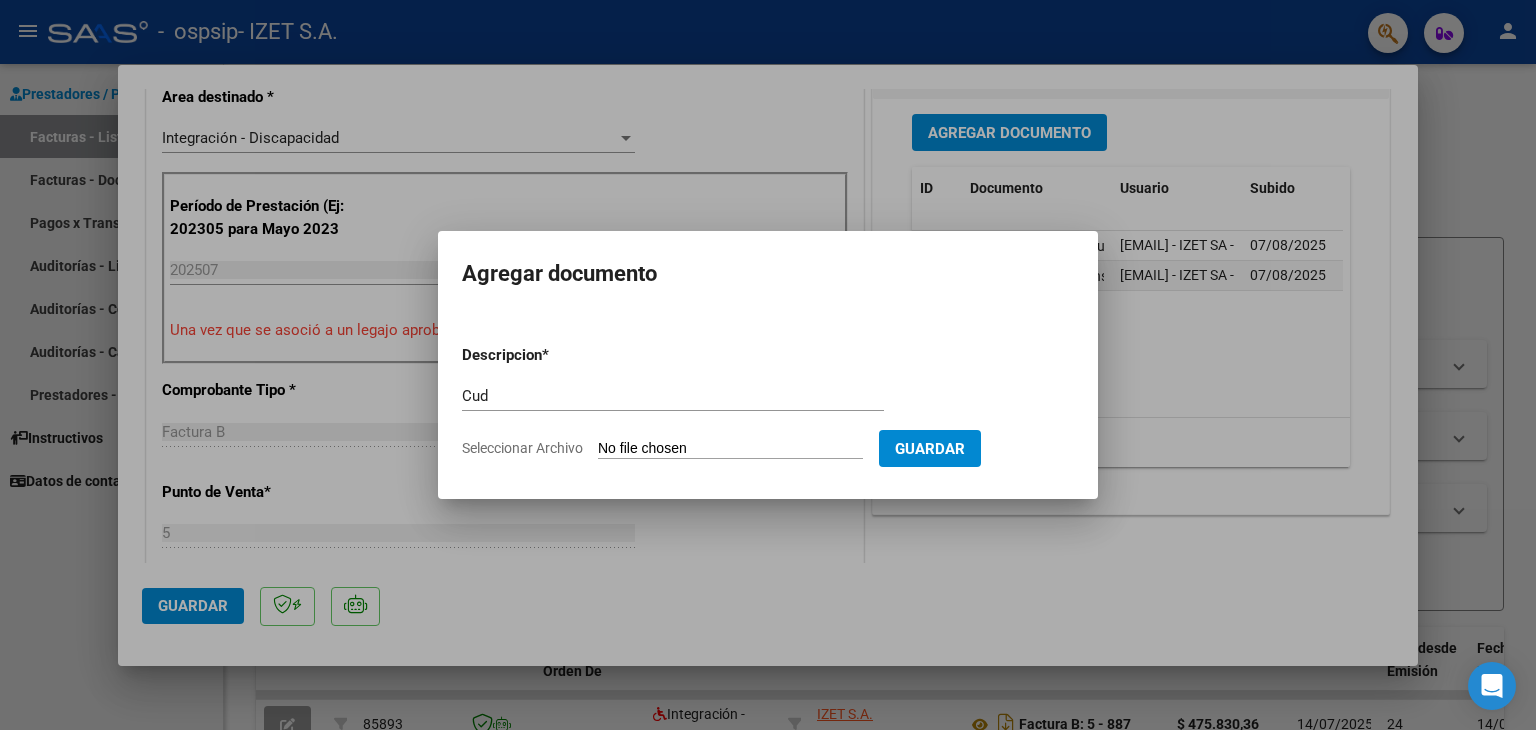 click on "Seleccionar Archivo" at bounding box center [730, 449] 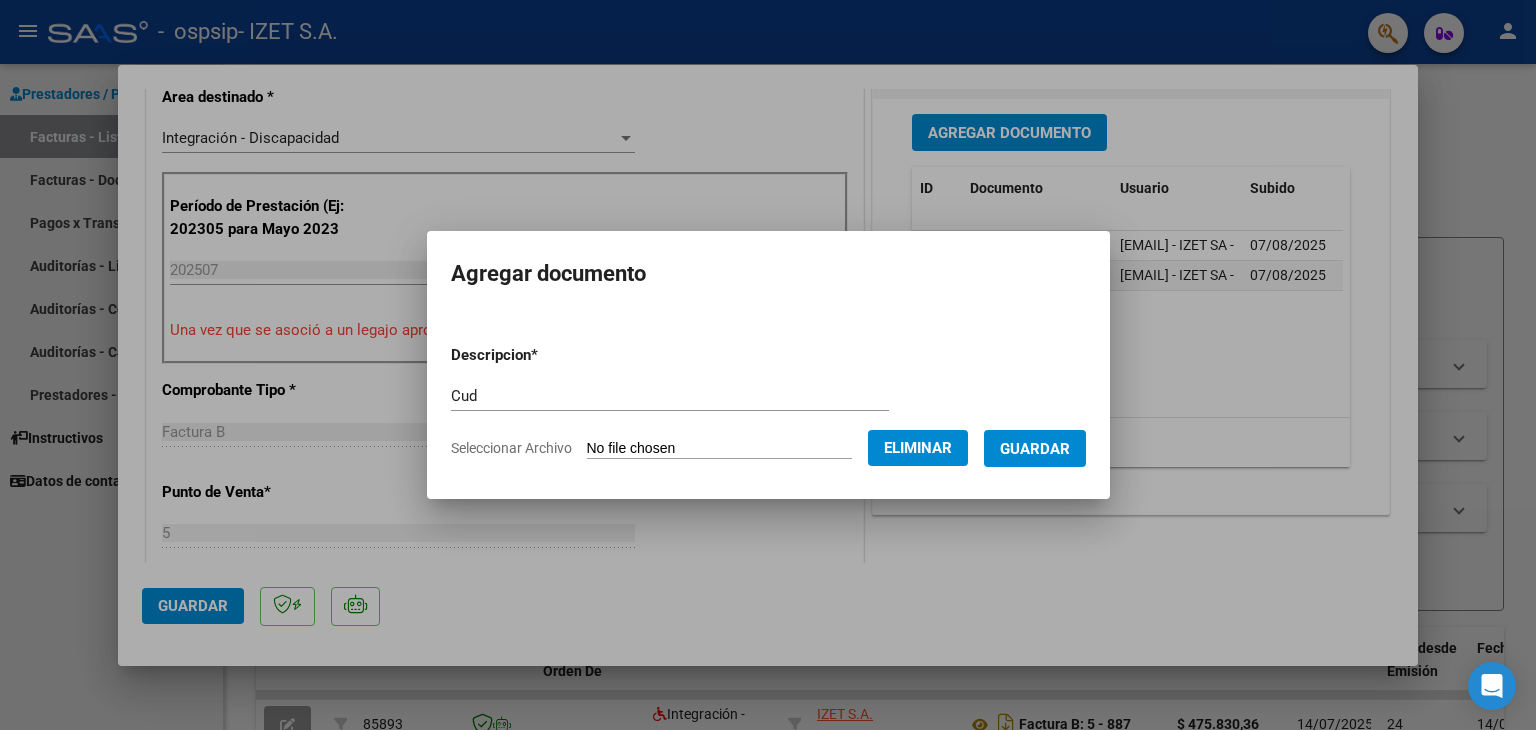click on "Guardar" at bounding box center (1035, 449) 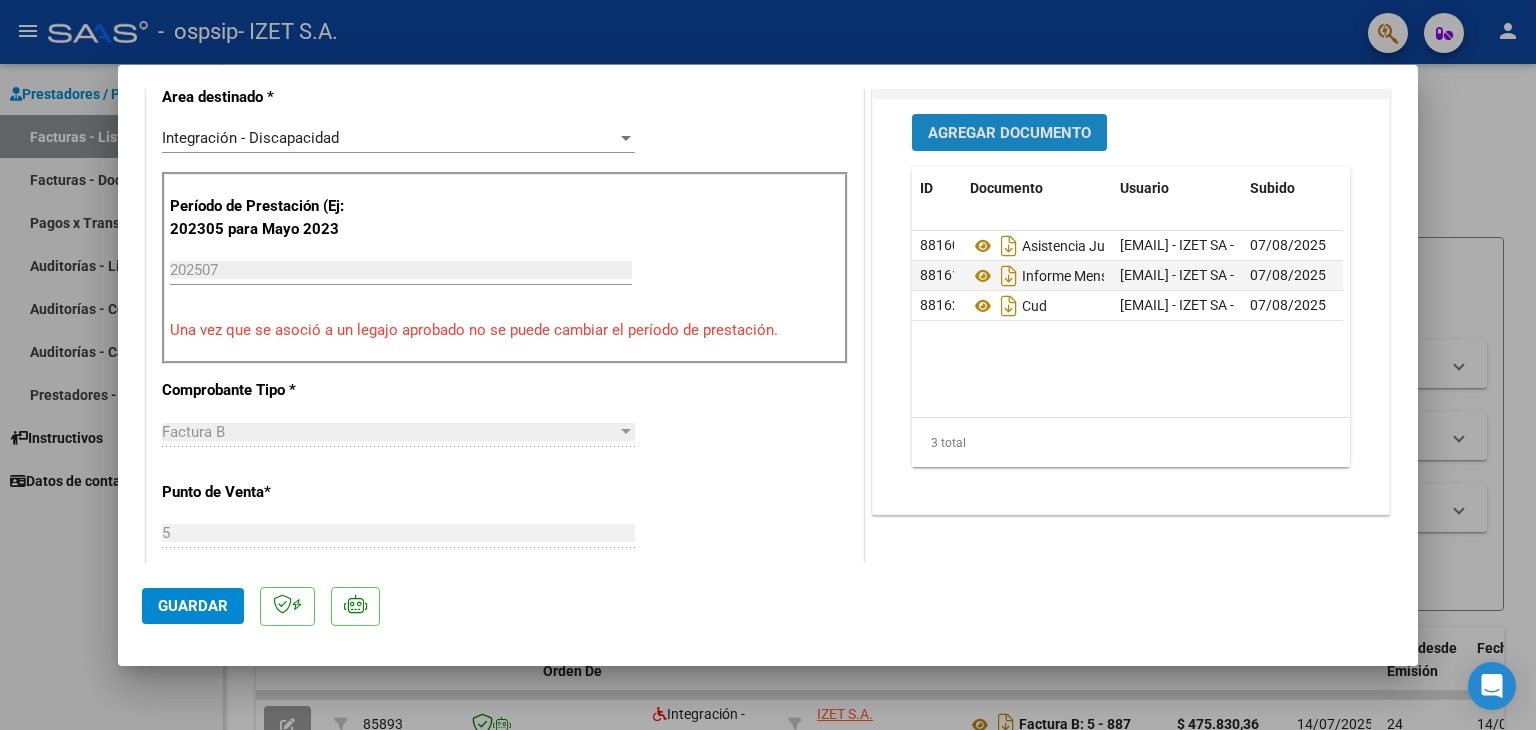 click on "Agregar Documento" at bounding box center (1009, 133) 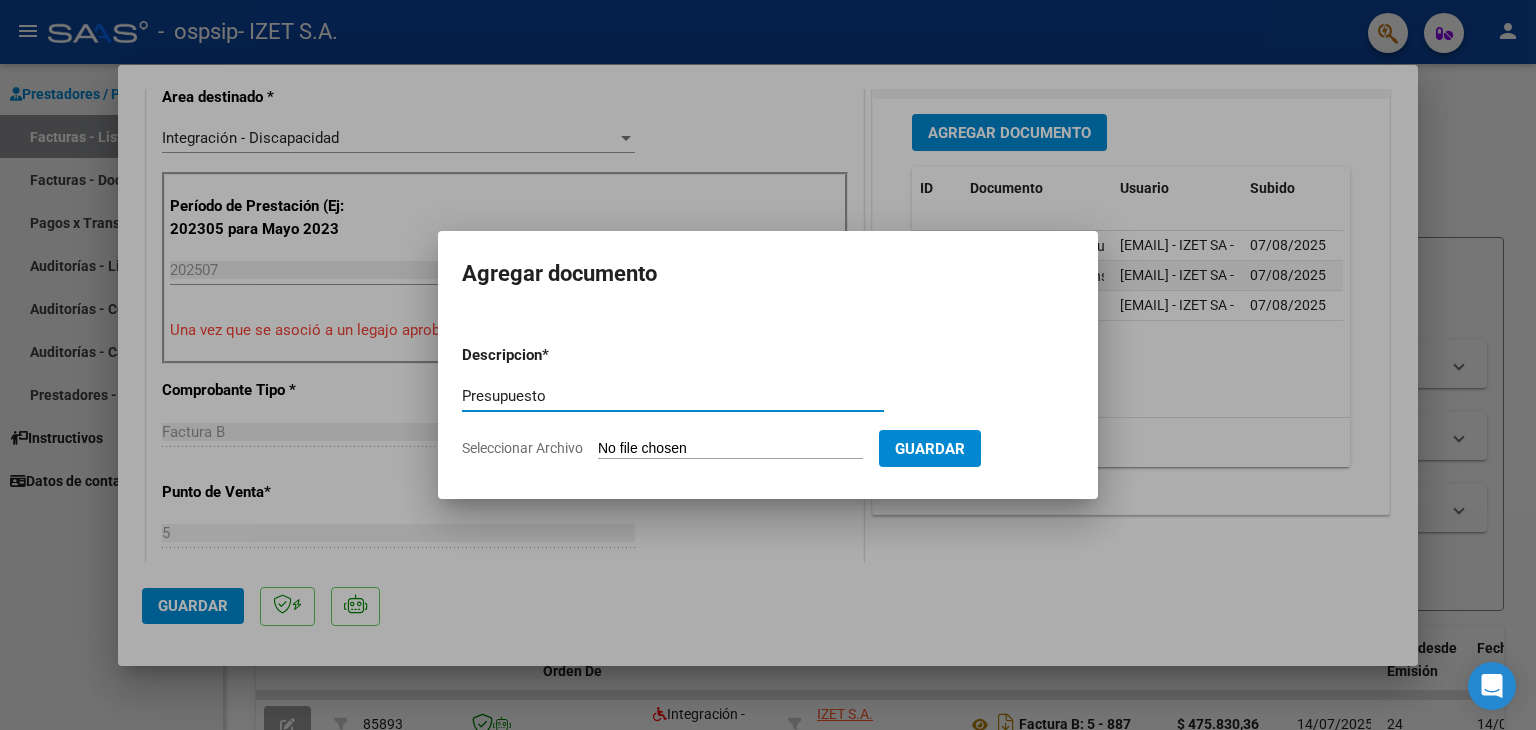 type on "Presupuesto" 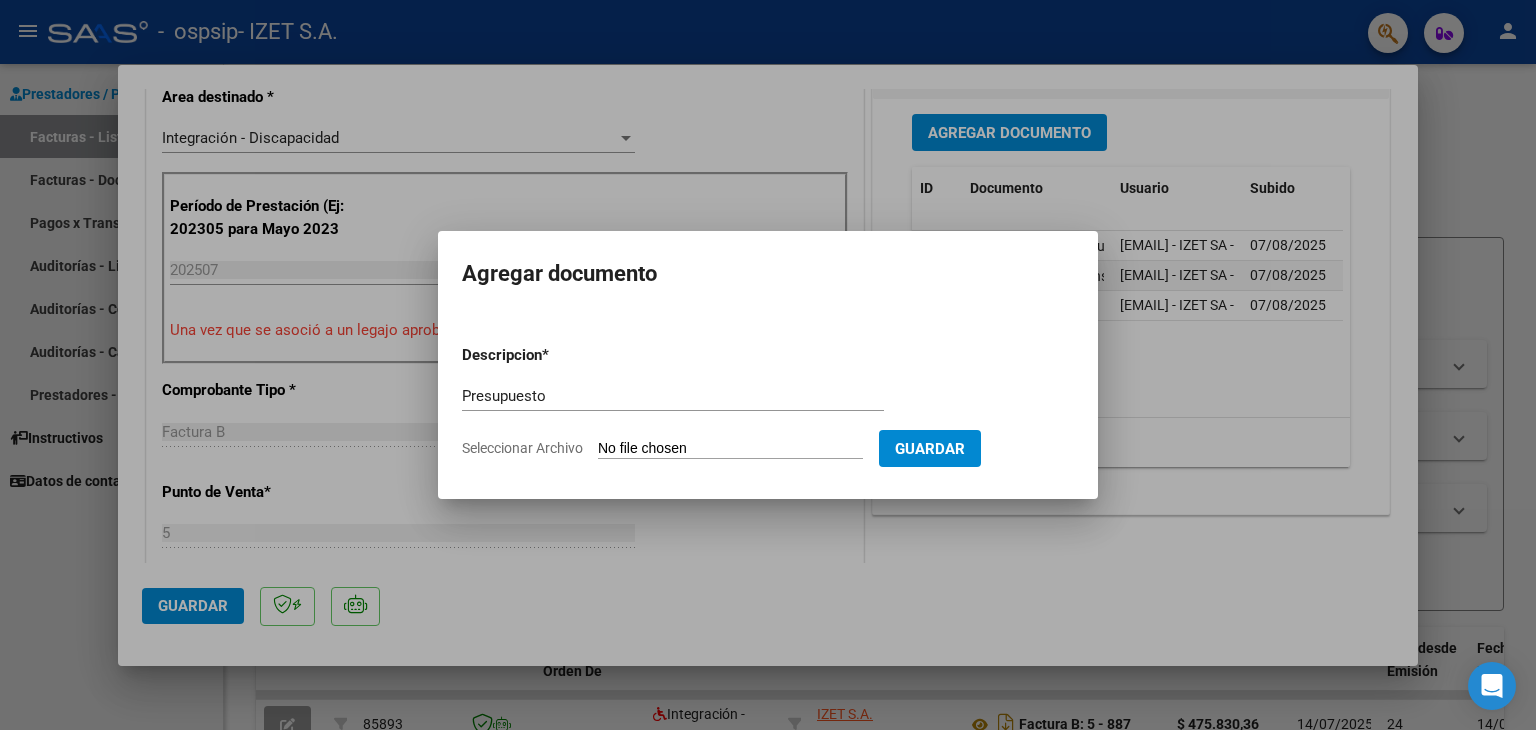 click on "Seleccionar Archivo" at bounding box center (730, 449) 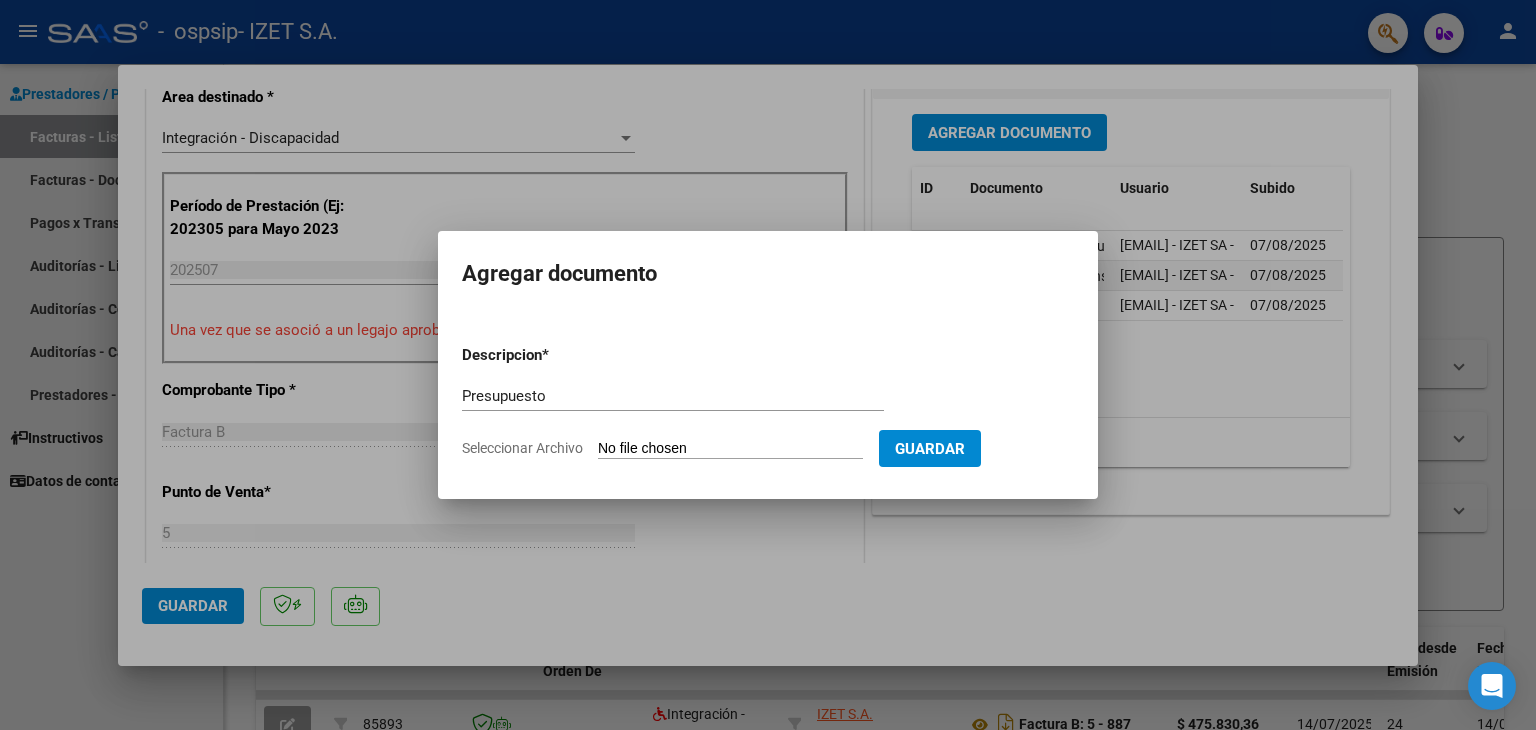 click on "Presupuesto" at bounding box center (673, 396) 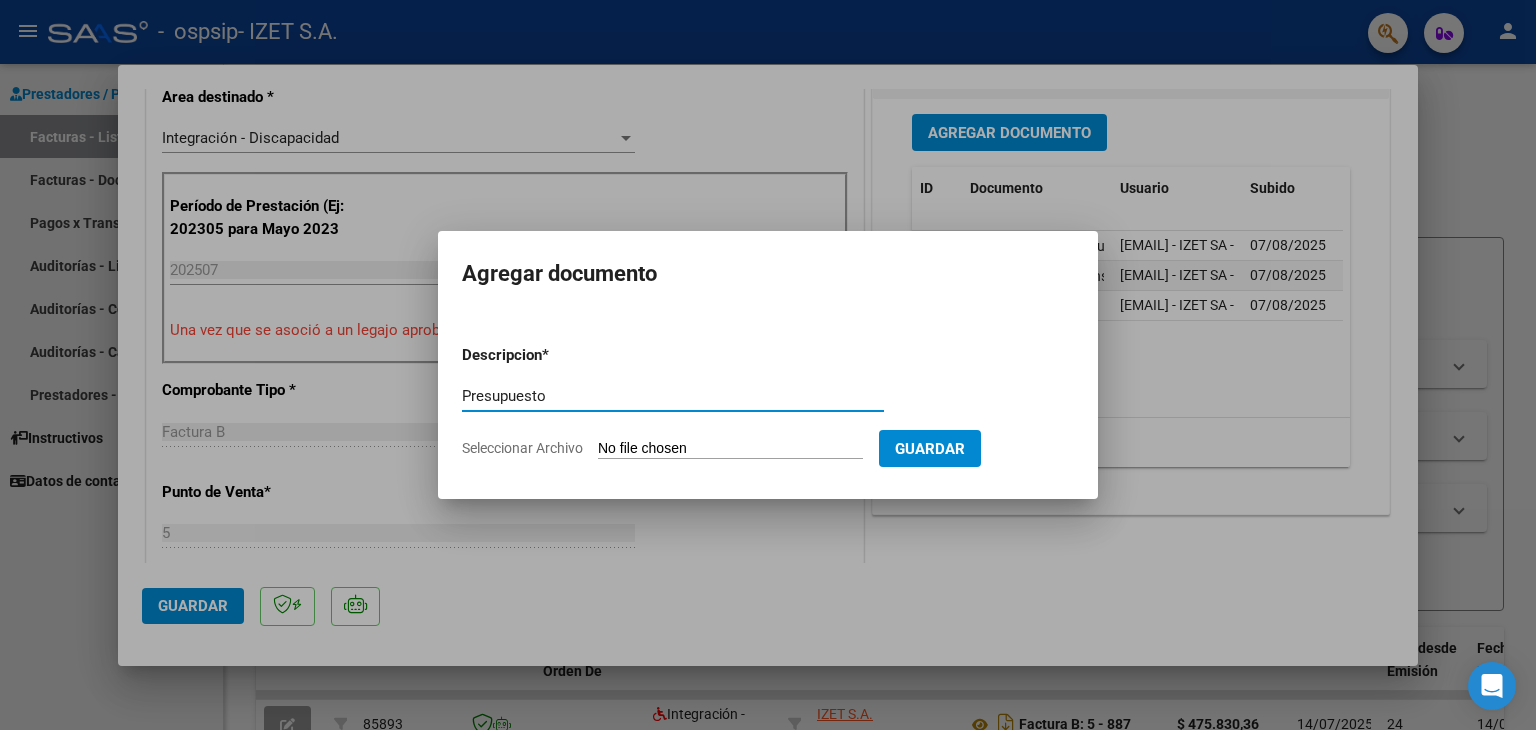 drag, startPoint x: 568, startPoint y: 397, endPoint x: 440, endPoint y: 386, distance: 128.47179 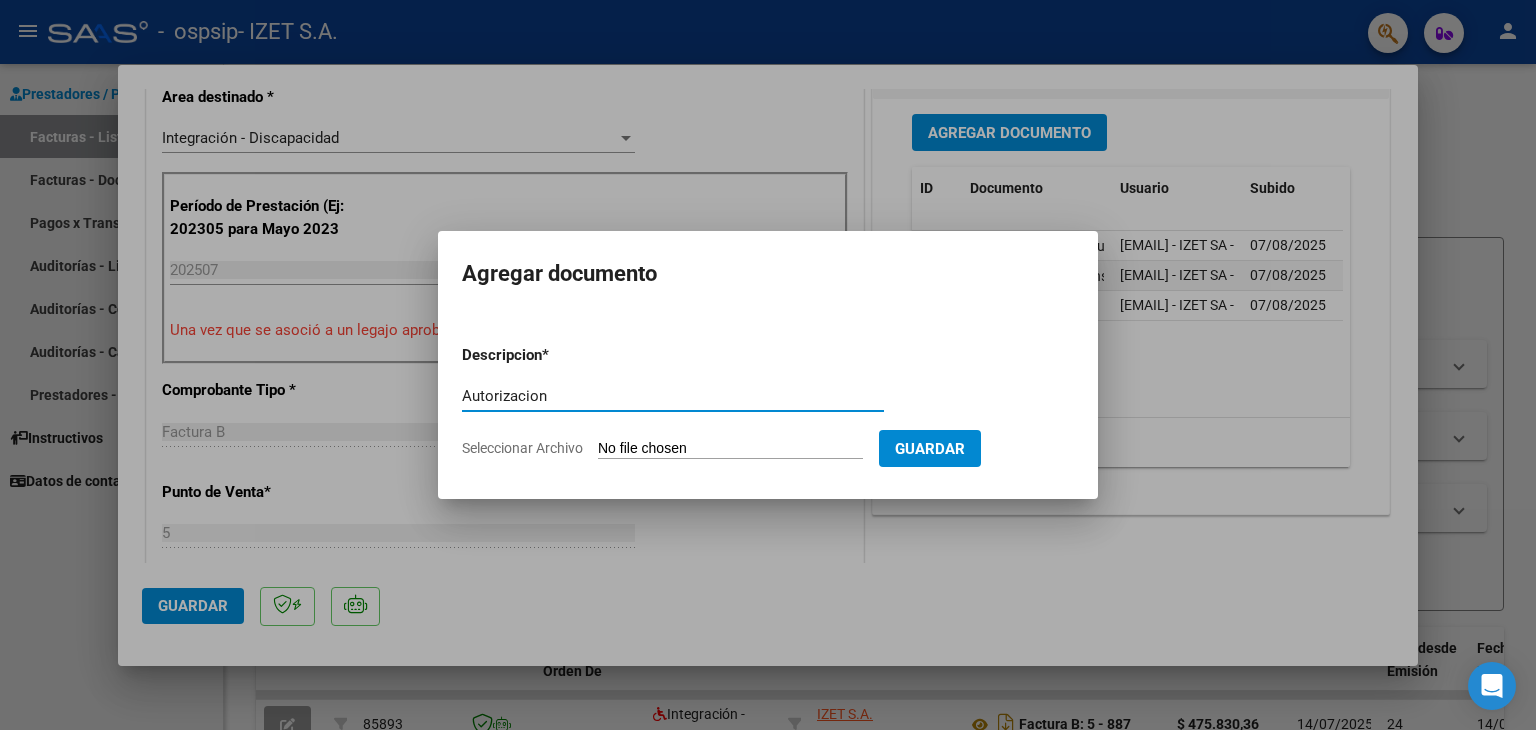 type on "Autorizacion" 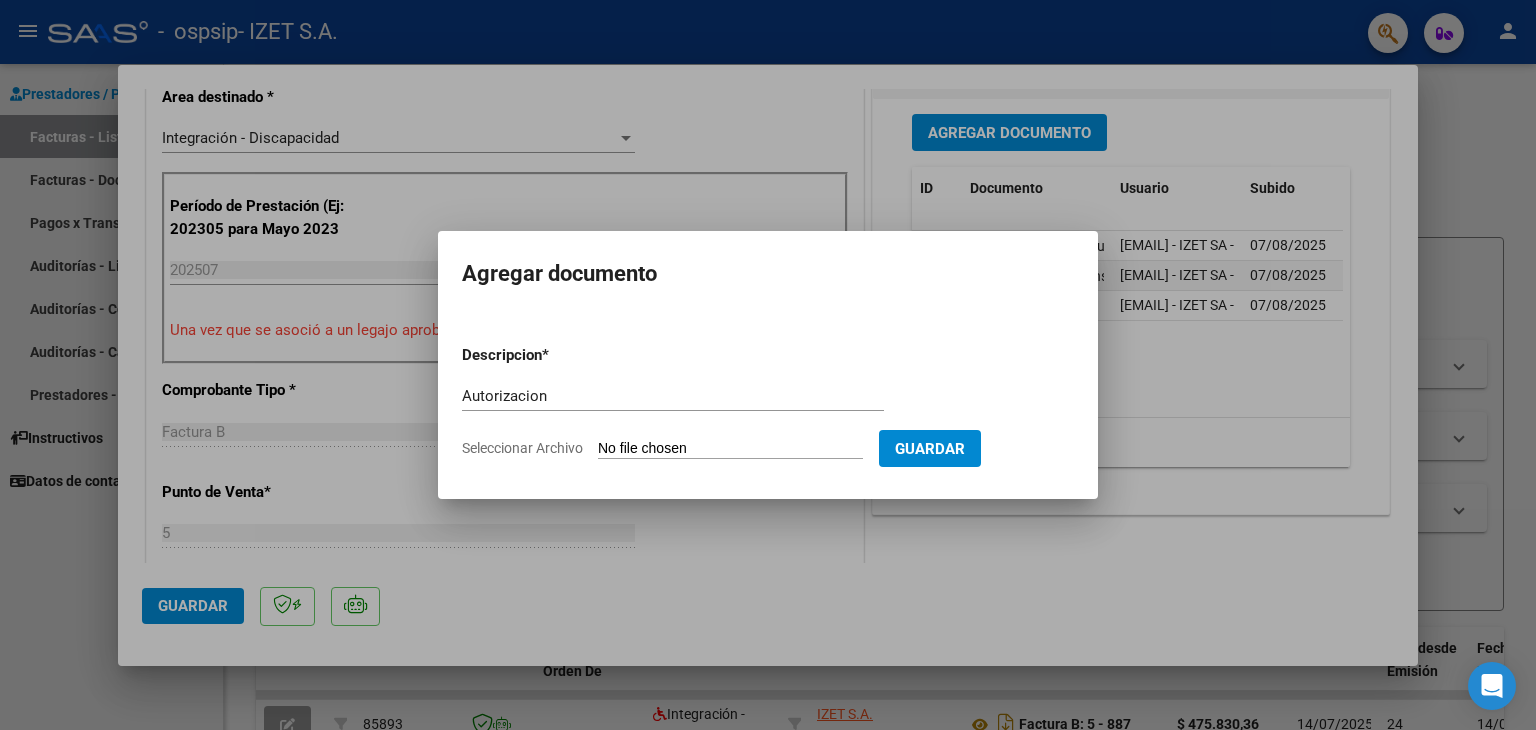 type on "C:\fakepath\[NAME] [LAST] AUTORIZ FEB-DIC 2025.pdf" 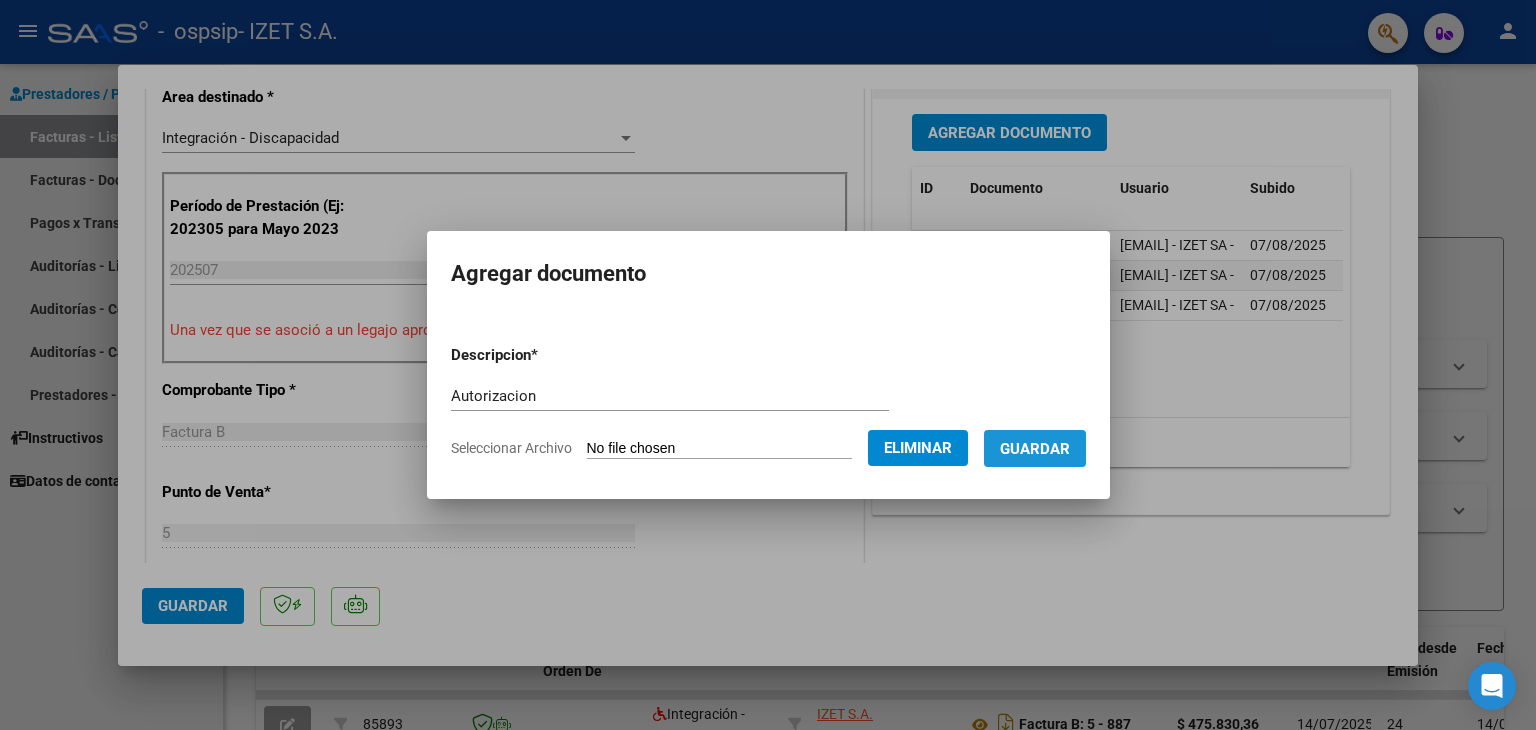 click on "Guardar" at bounding box center (1035, 449) 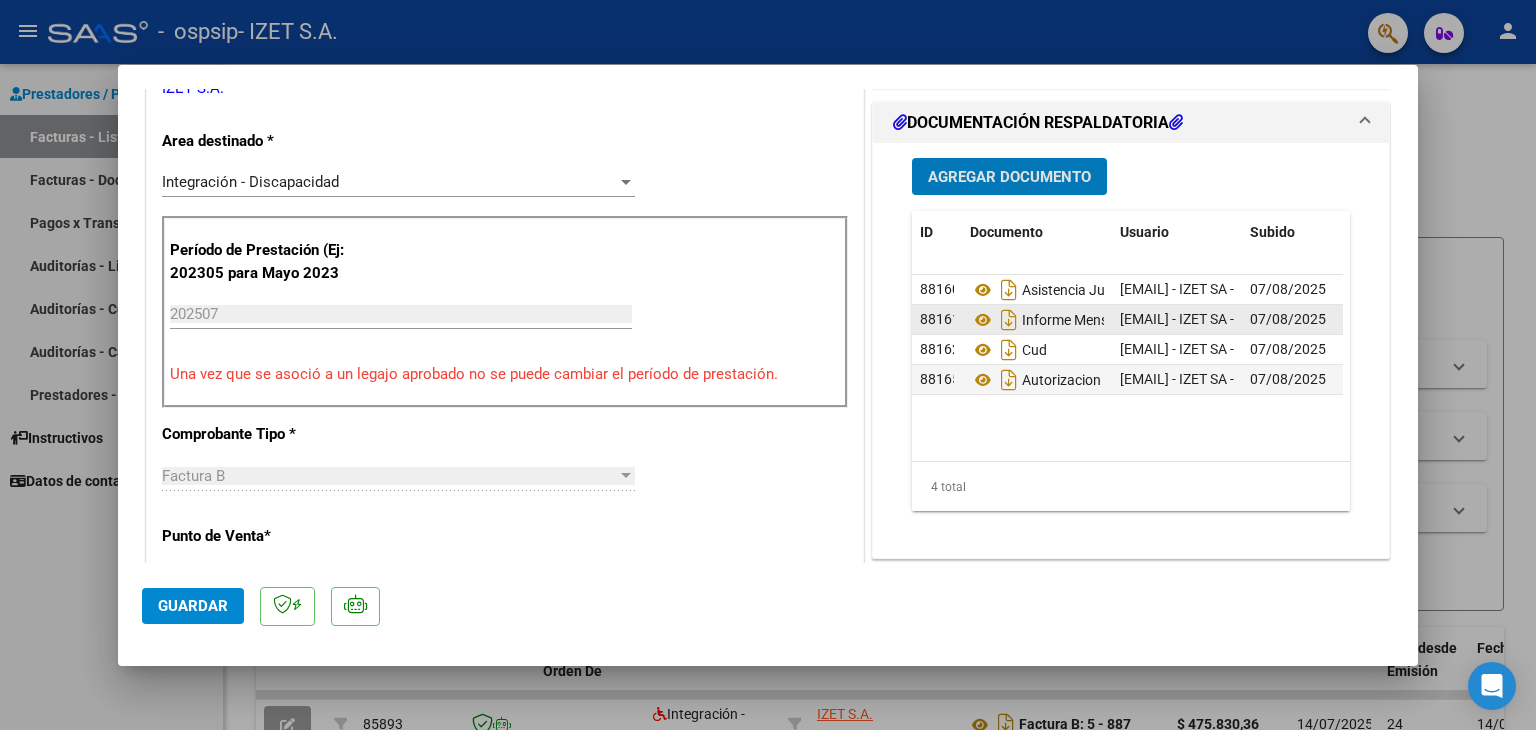 scroll, scrollTop: 513, scrollLeft: 0, axis: vertical 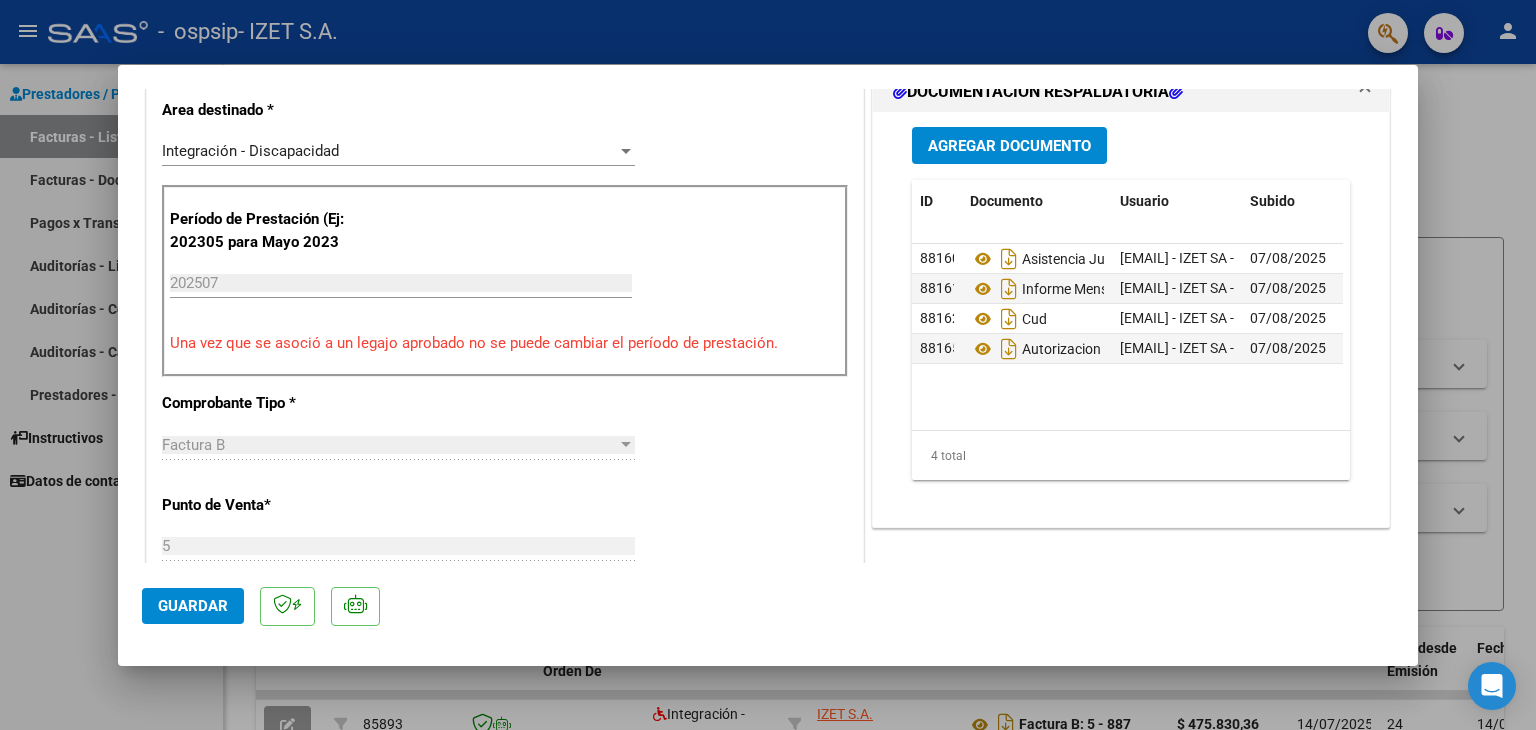 click on "Guardar" 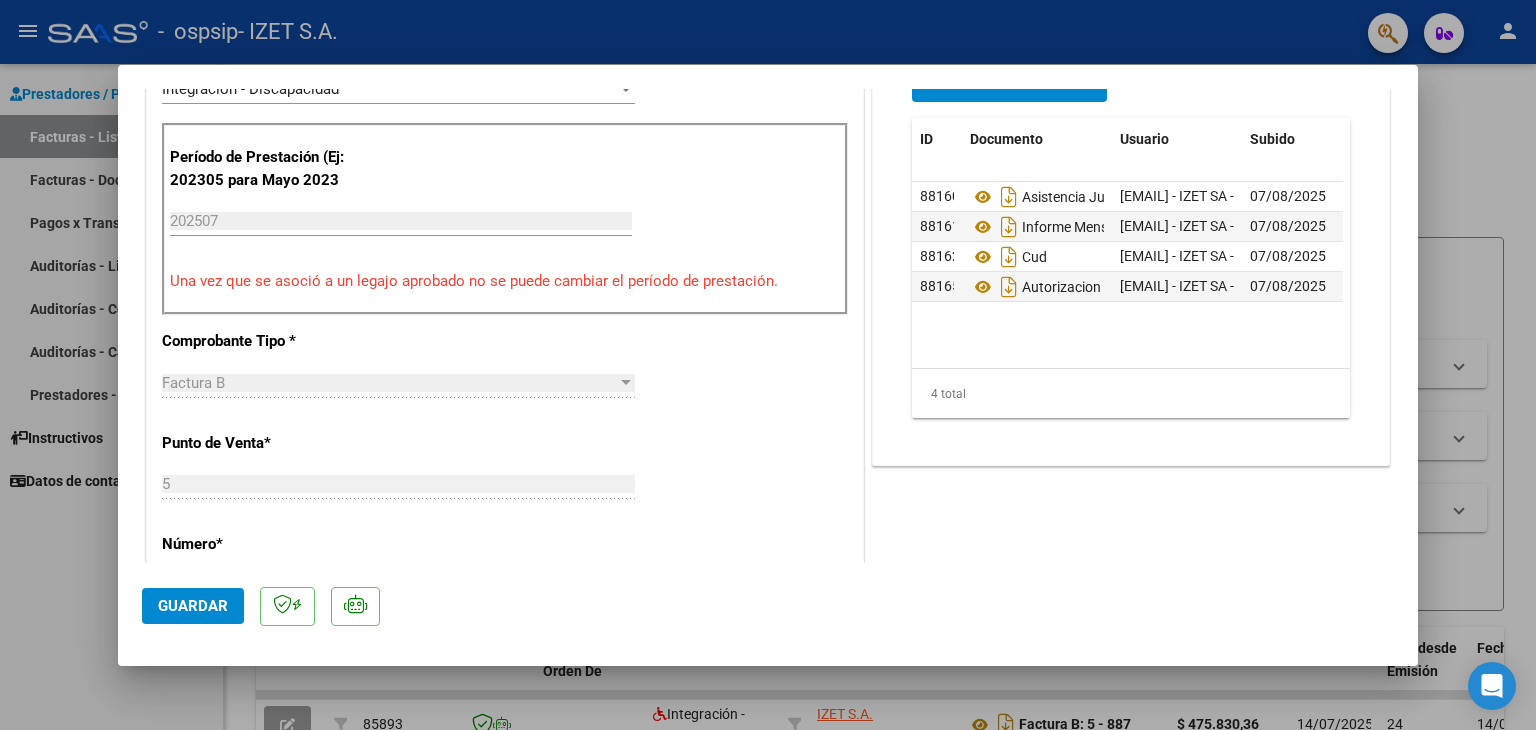 scroll, scrollTop: 600, scrollLeft: 0, axis: vertical 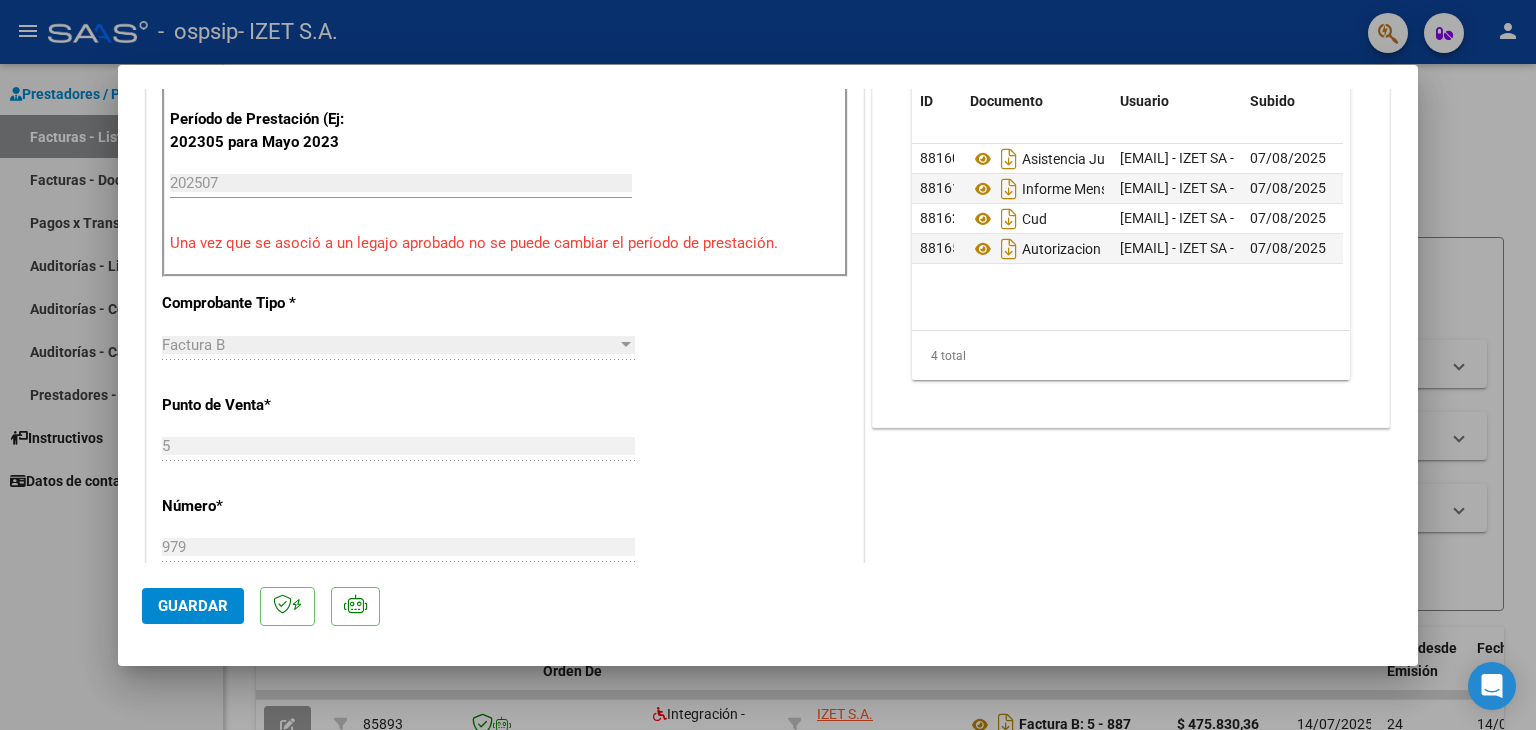 click on "Guardar" 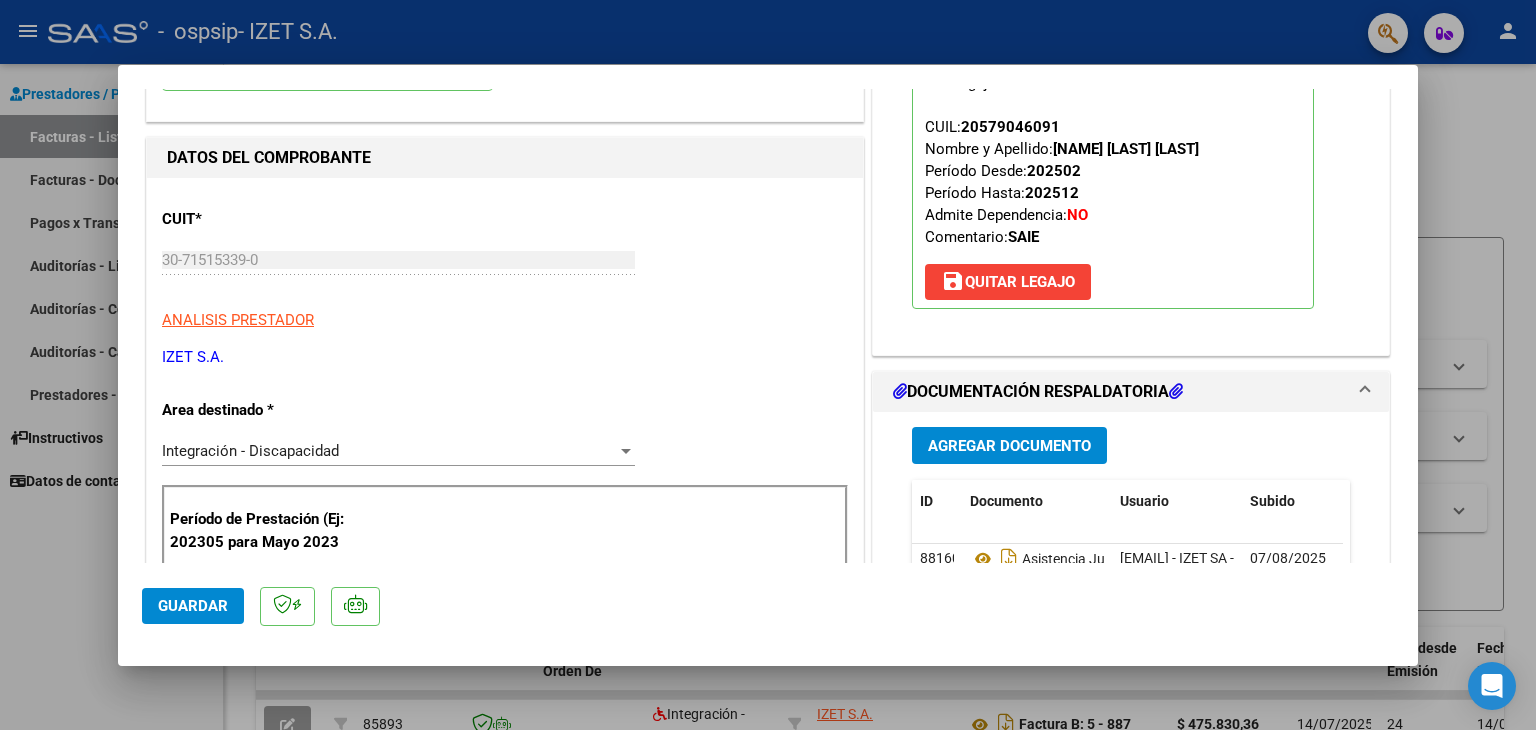 scroll, scrollTop: 500, scrollLeft: 0, axis: vertical 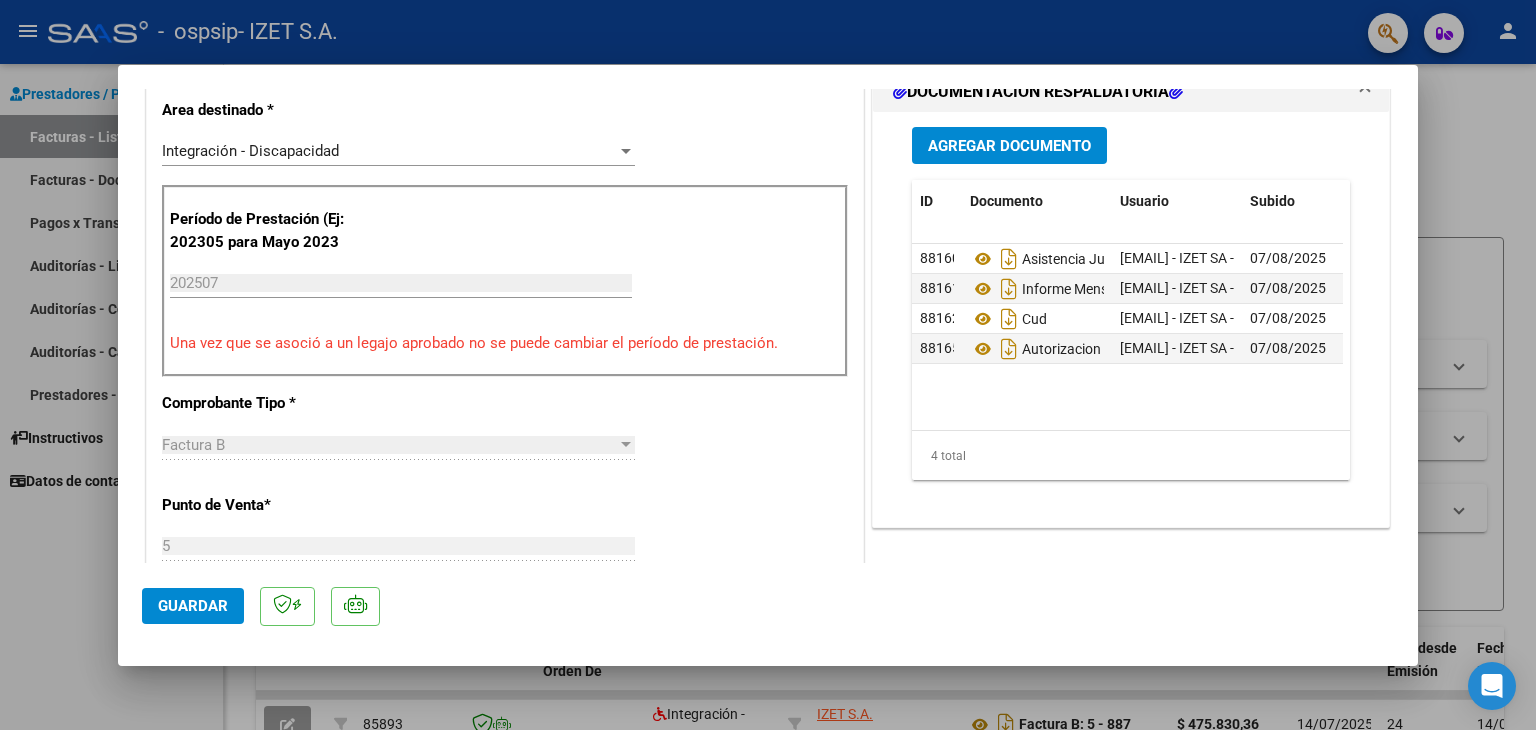 click at bounding box center (768, 365) 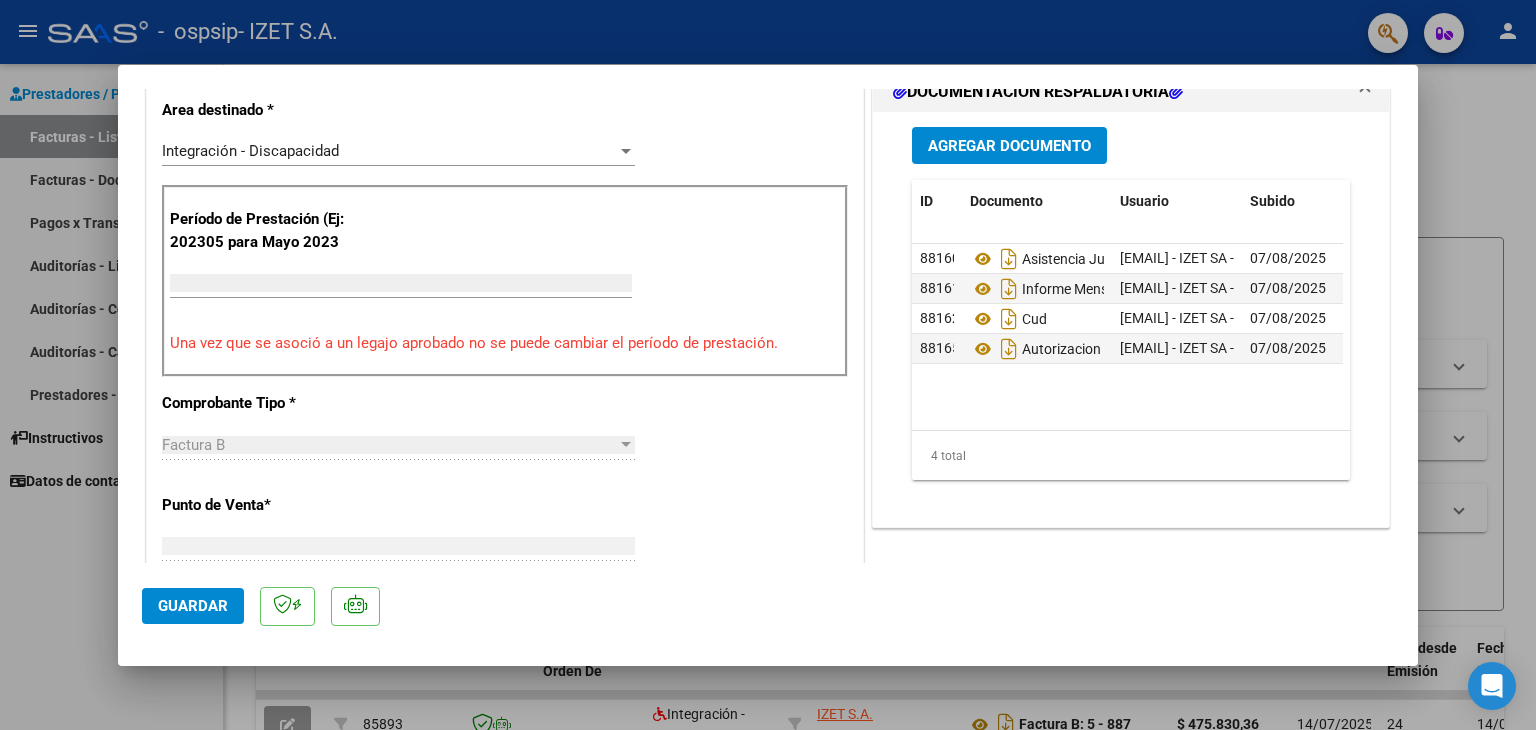 scroll, scrollTop: 459, scrollLeft: 0, axis: vertical 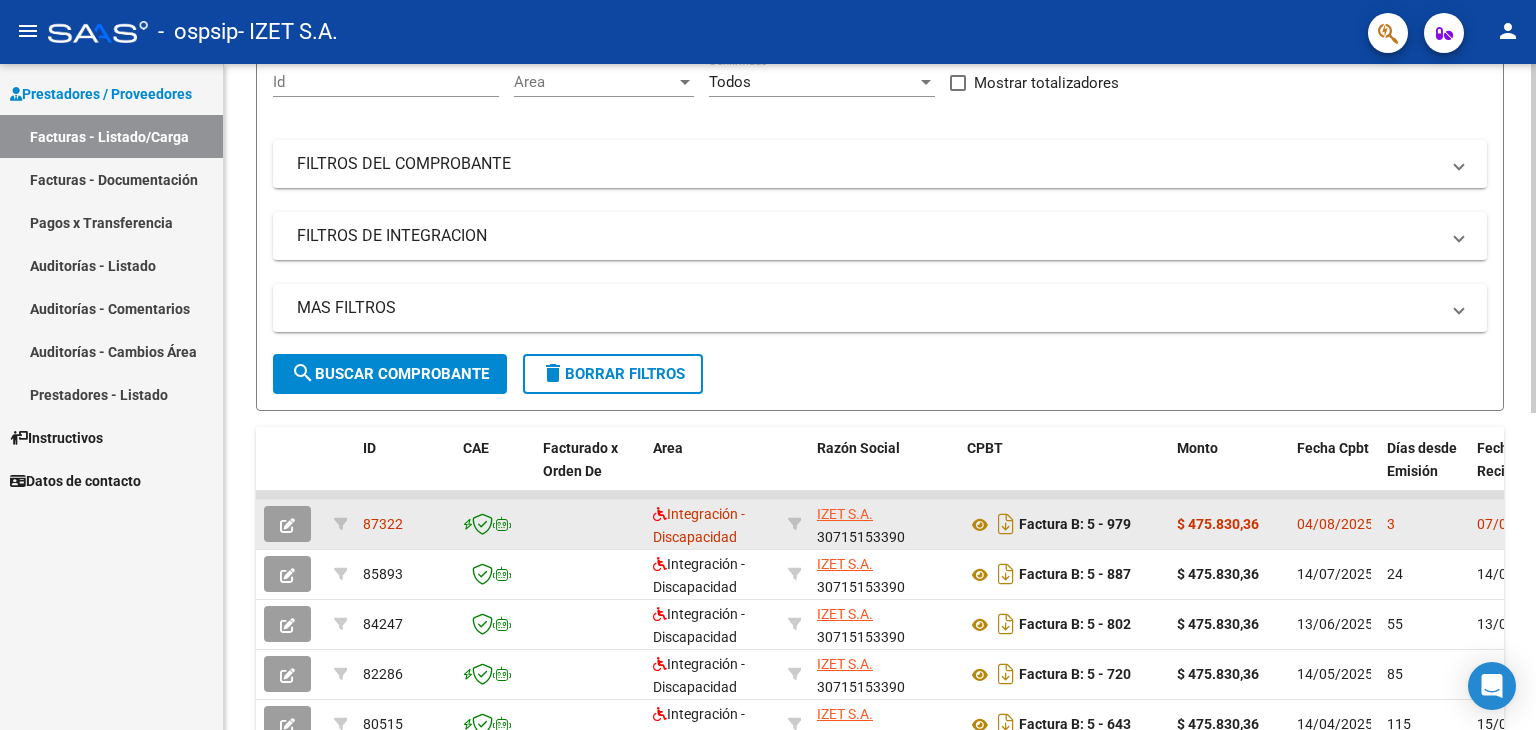 click 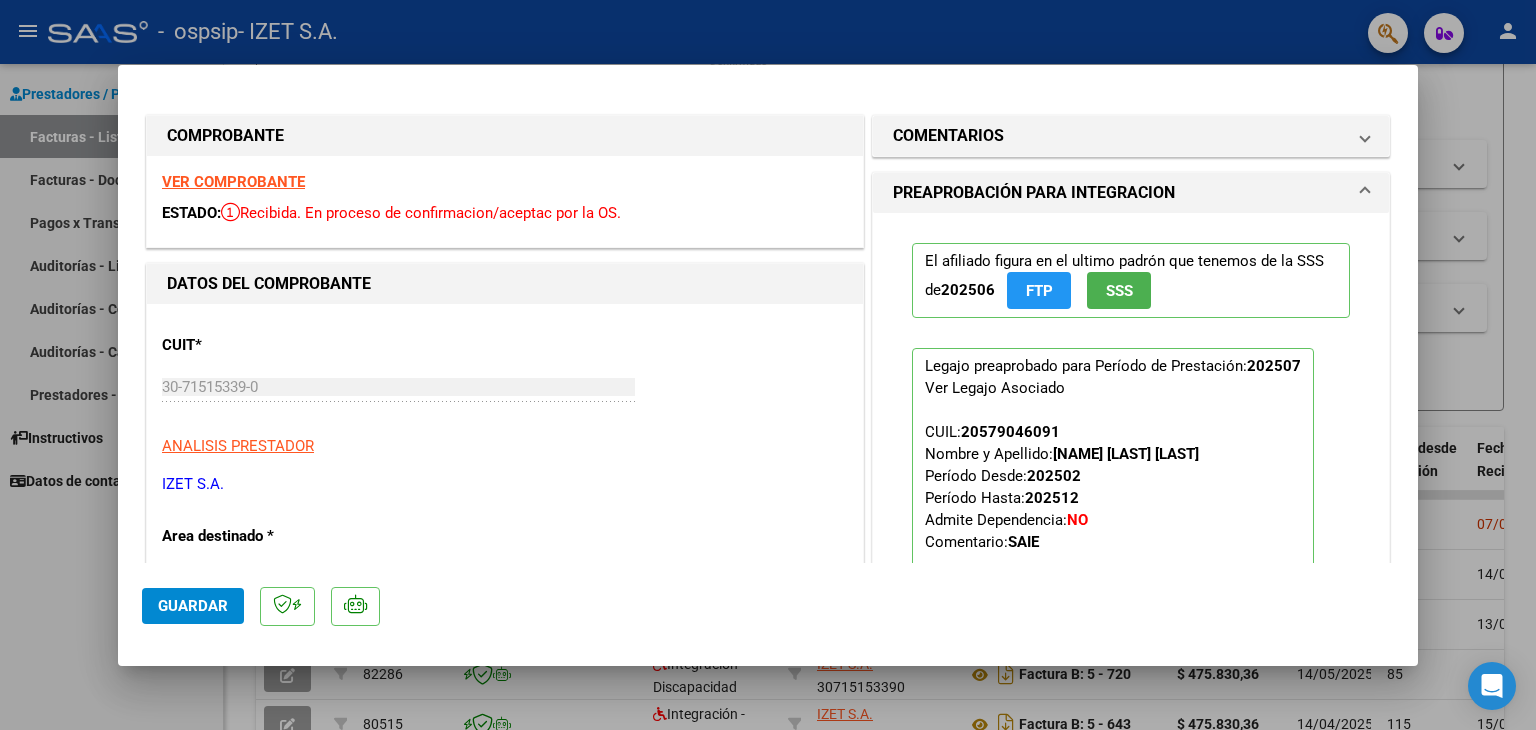 click at bounding box center [768, 365] 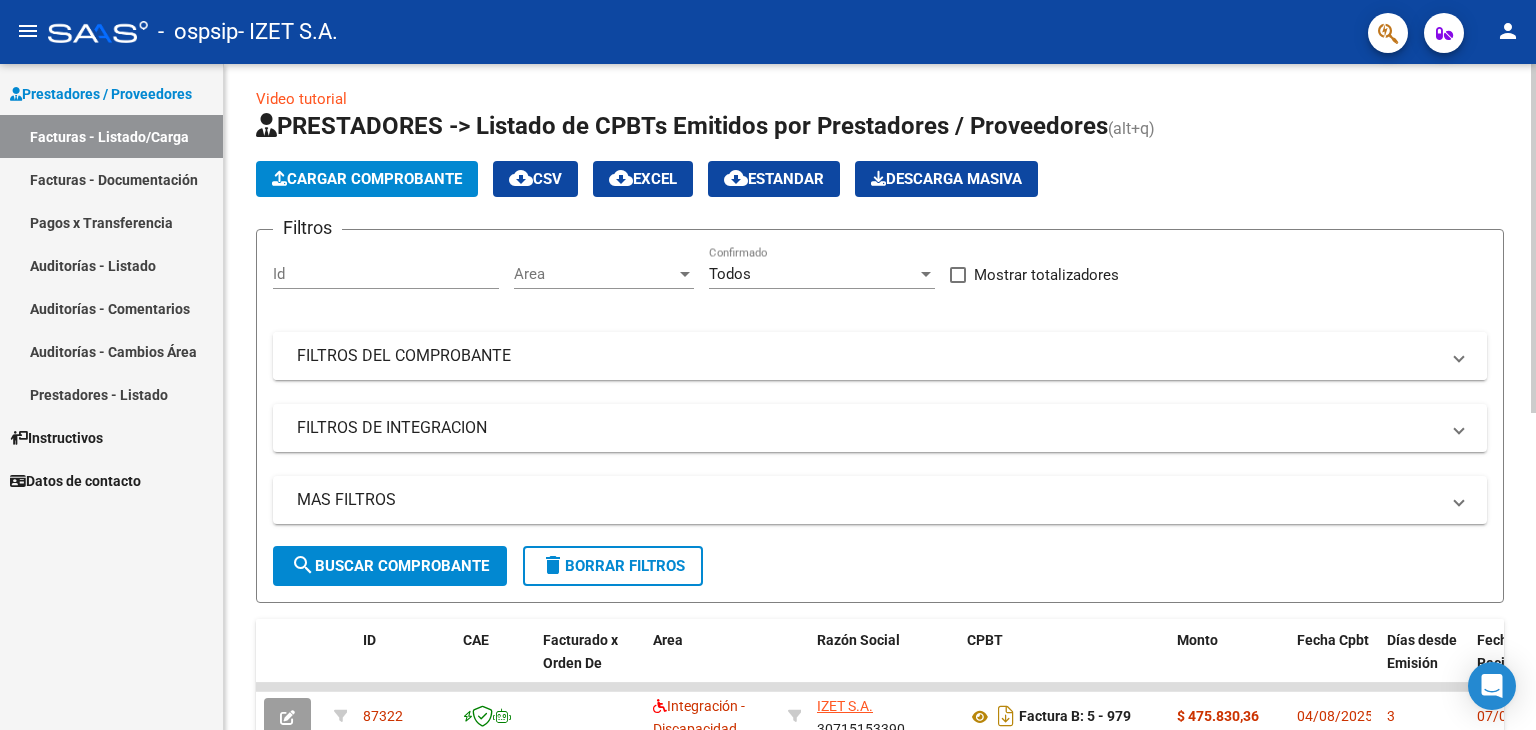 scroll, scrollTop: 0, scrollLeft: 0, axis: both 